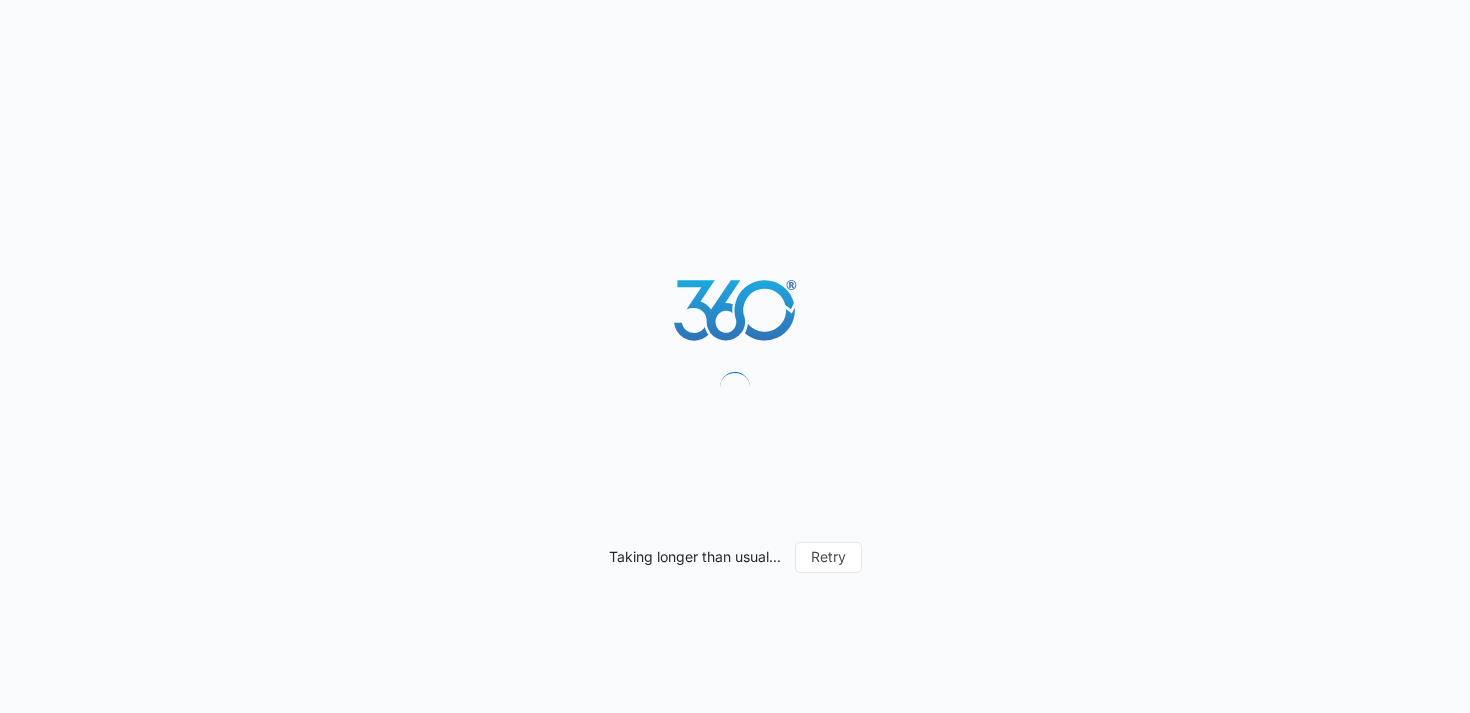 scroll, scrollTop: 0, scrollLeft: 0, axis: both 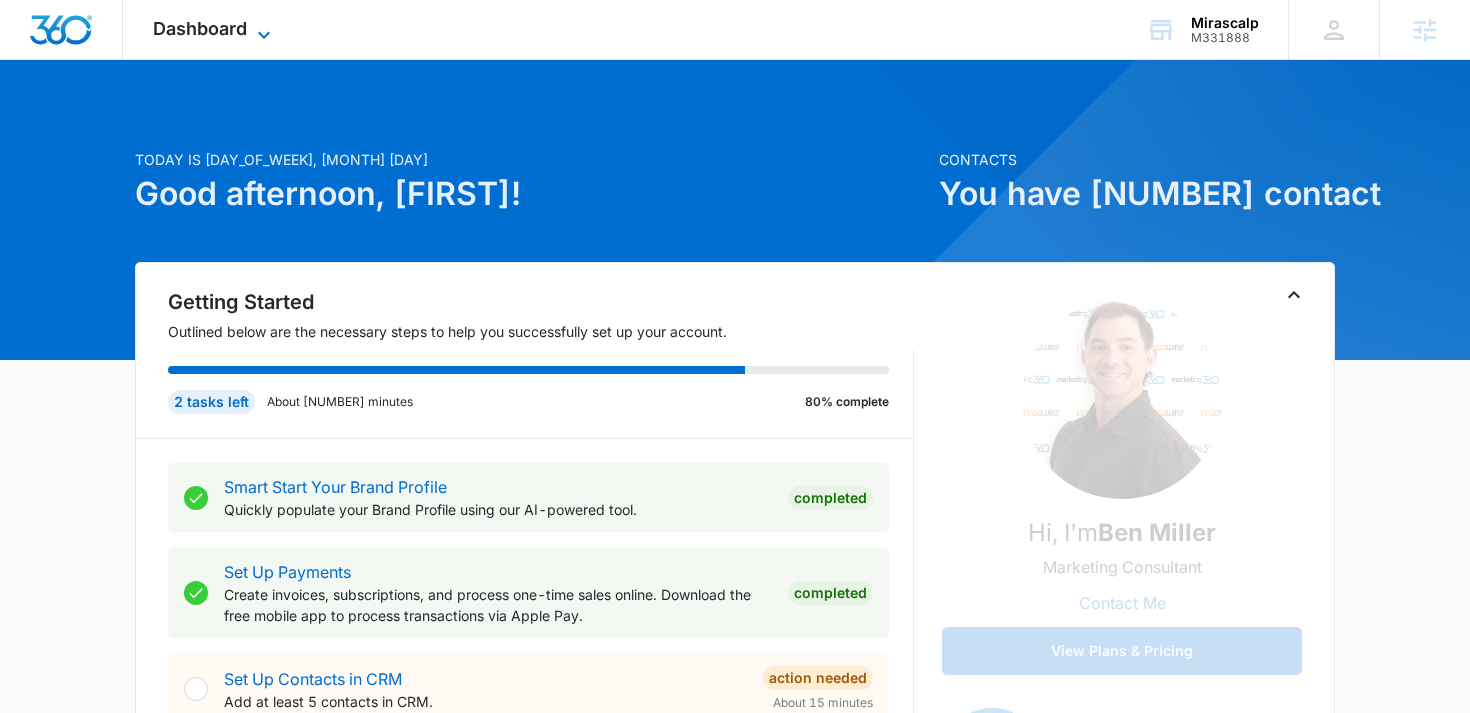 click on "Dashboard" at bounding box center [200, 28] 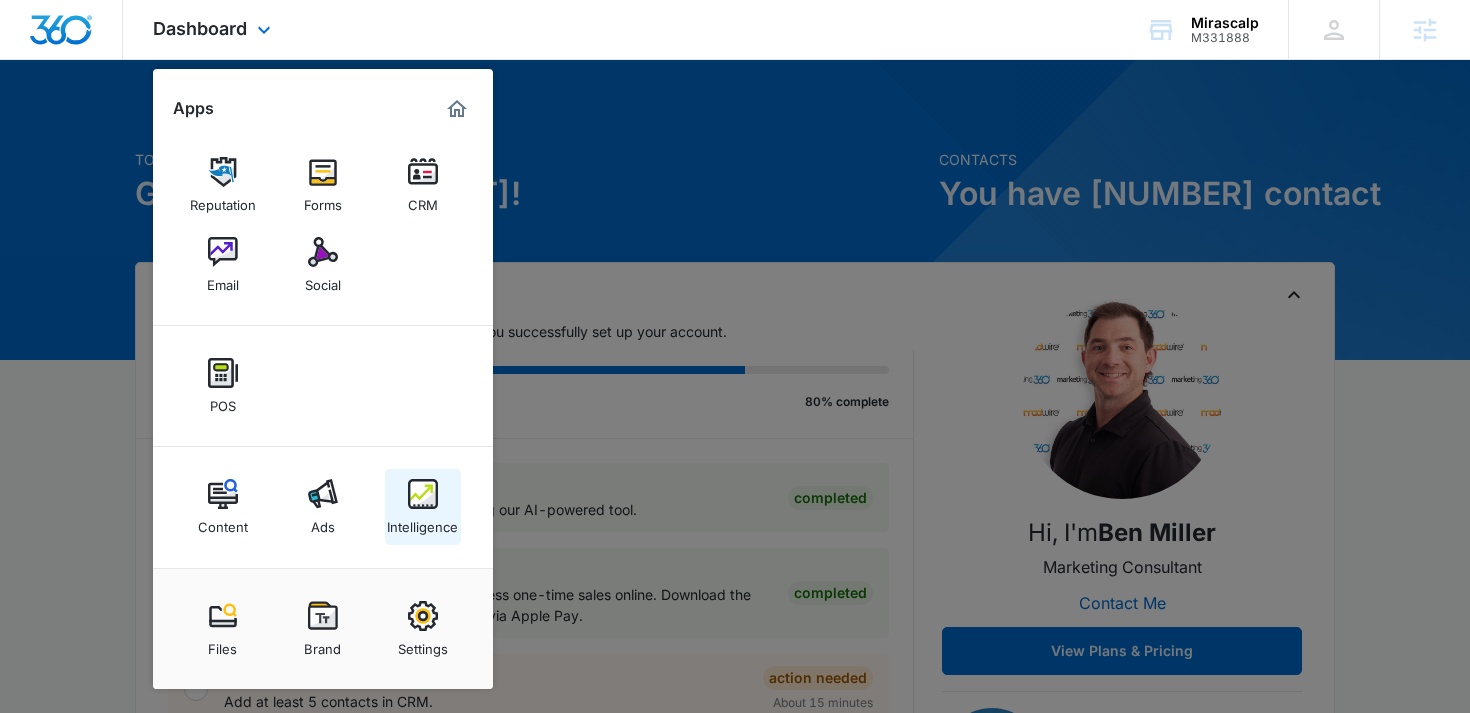 click on "Intelligence" at bounding box center (423, 507) 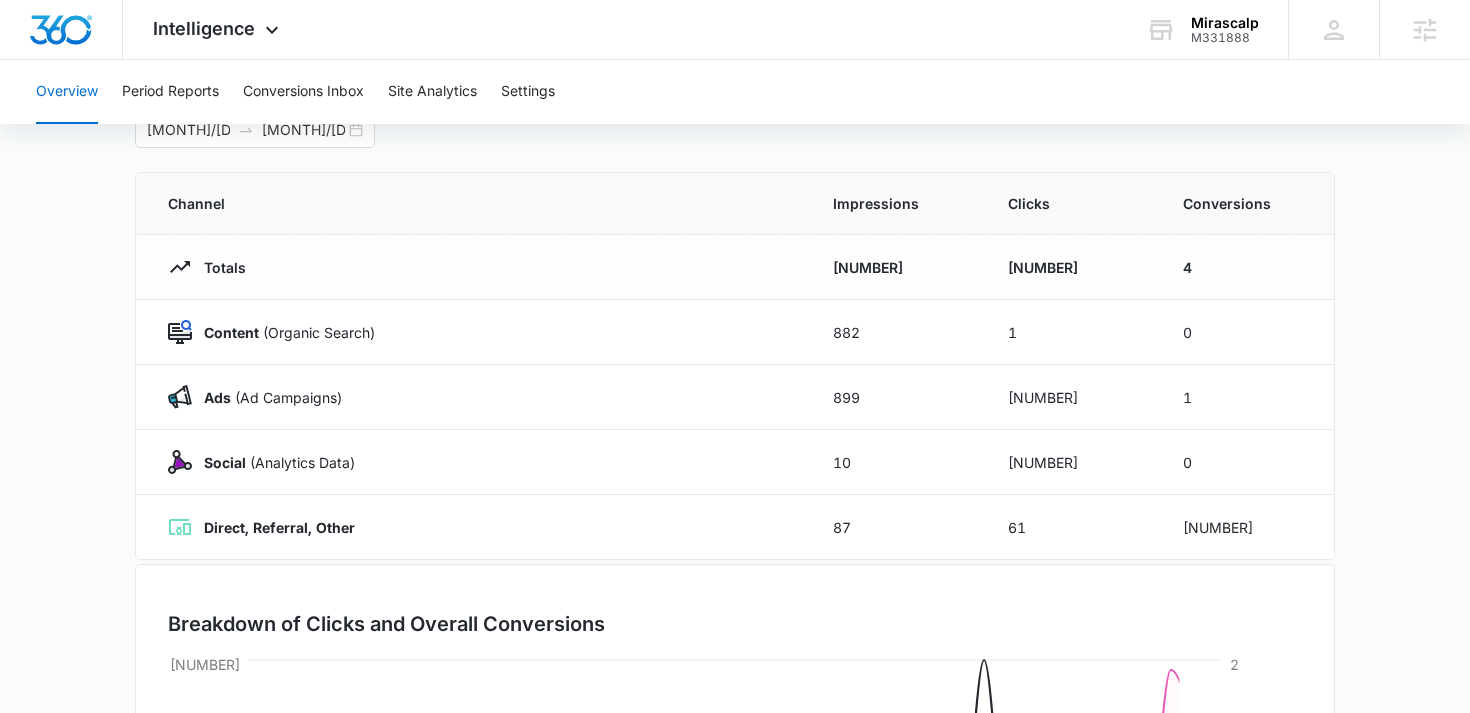 scroll, scrollTop: 135, scrollLeft: 0, axis: vertical 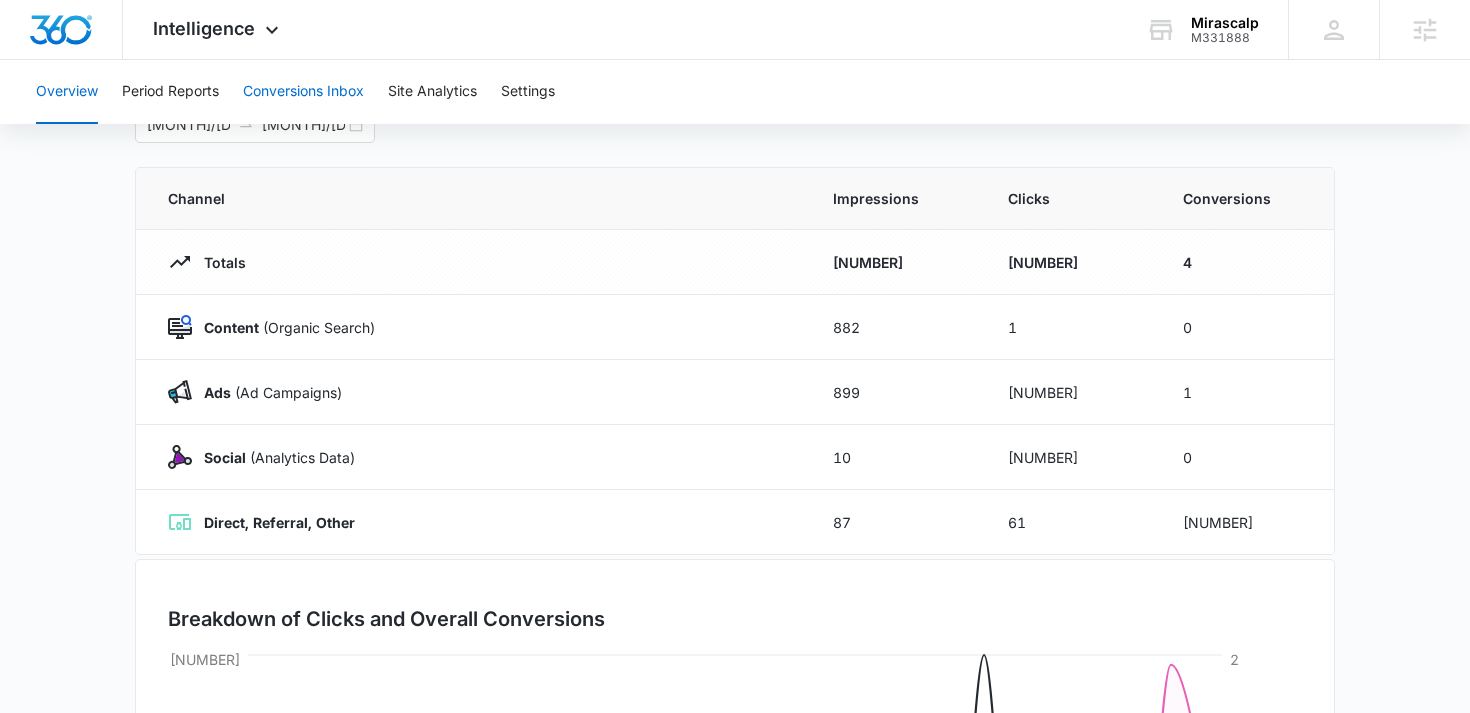 click on "Conversions Inbox" at bounding box center (303, 92) 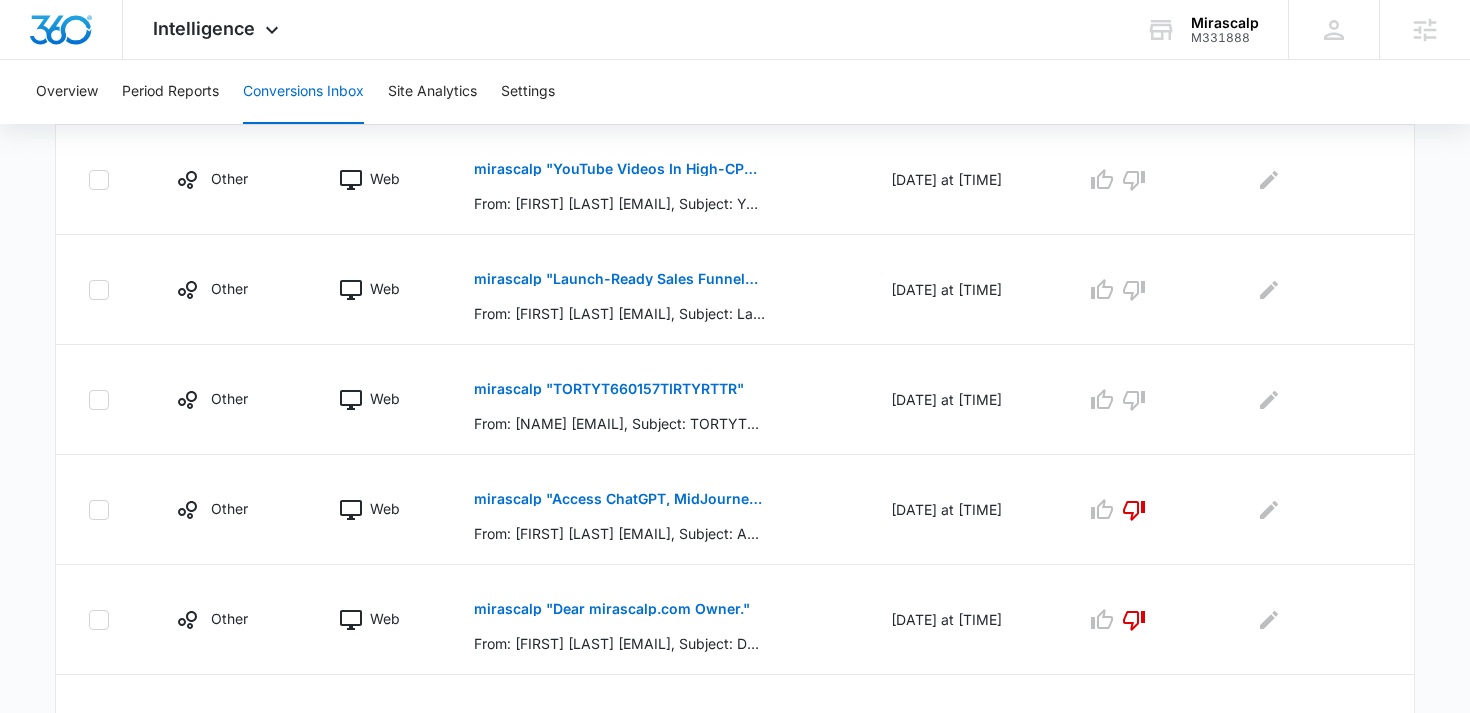 scroll, scrollTop: 0, scrollLeft: 0, axis: both 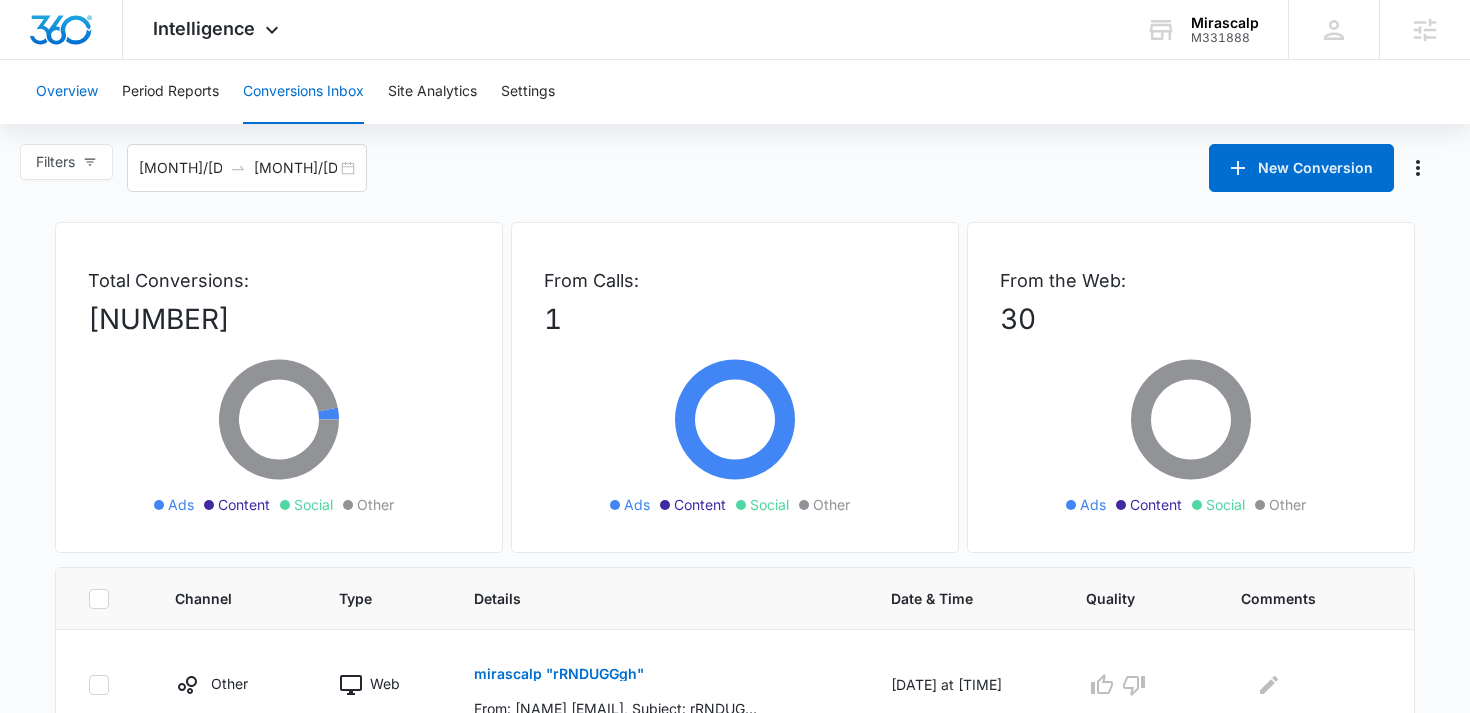 click on "Overview" at bounding box center (67, 92) 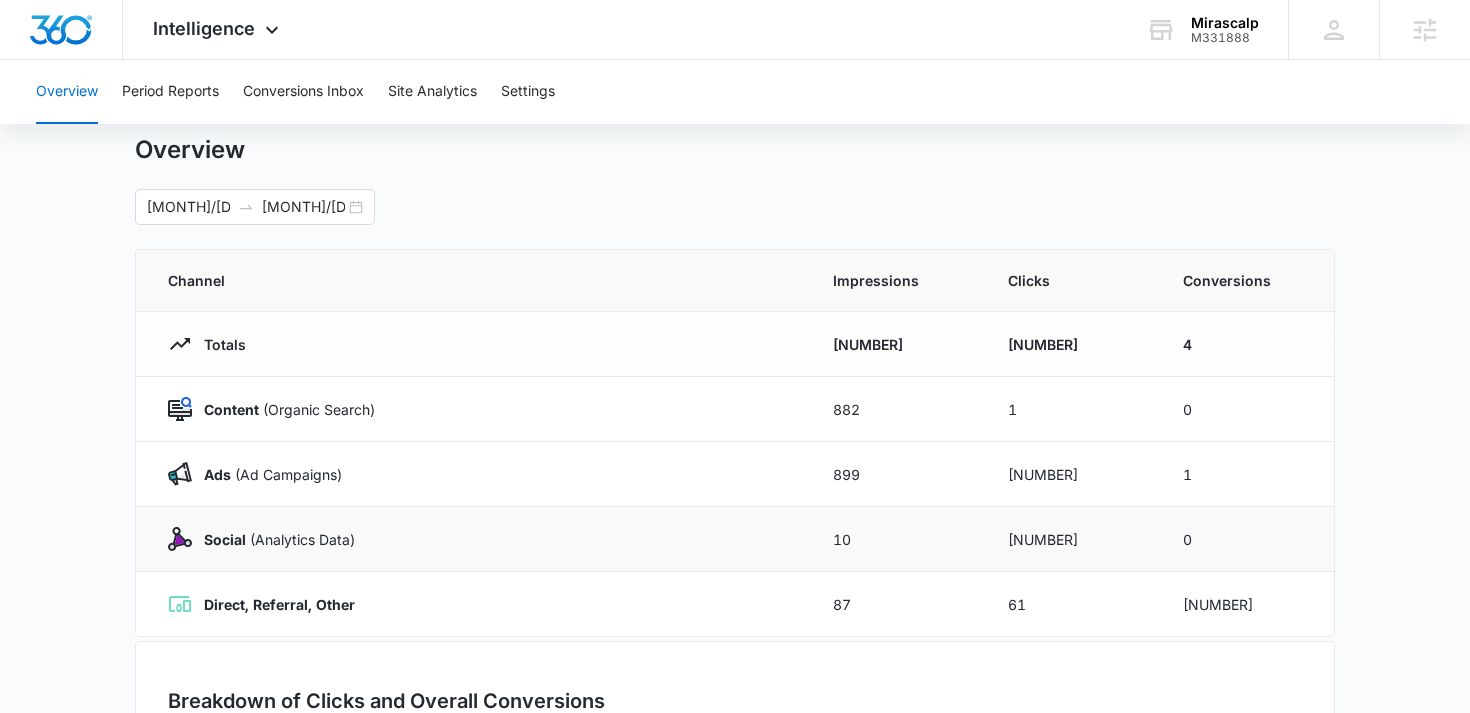 scroll, scrollTop: 54, scrollLeft: 0, axis: vertical 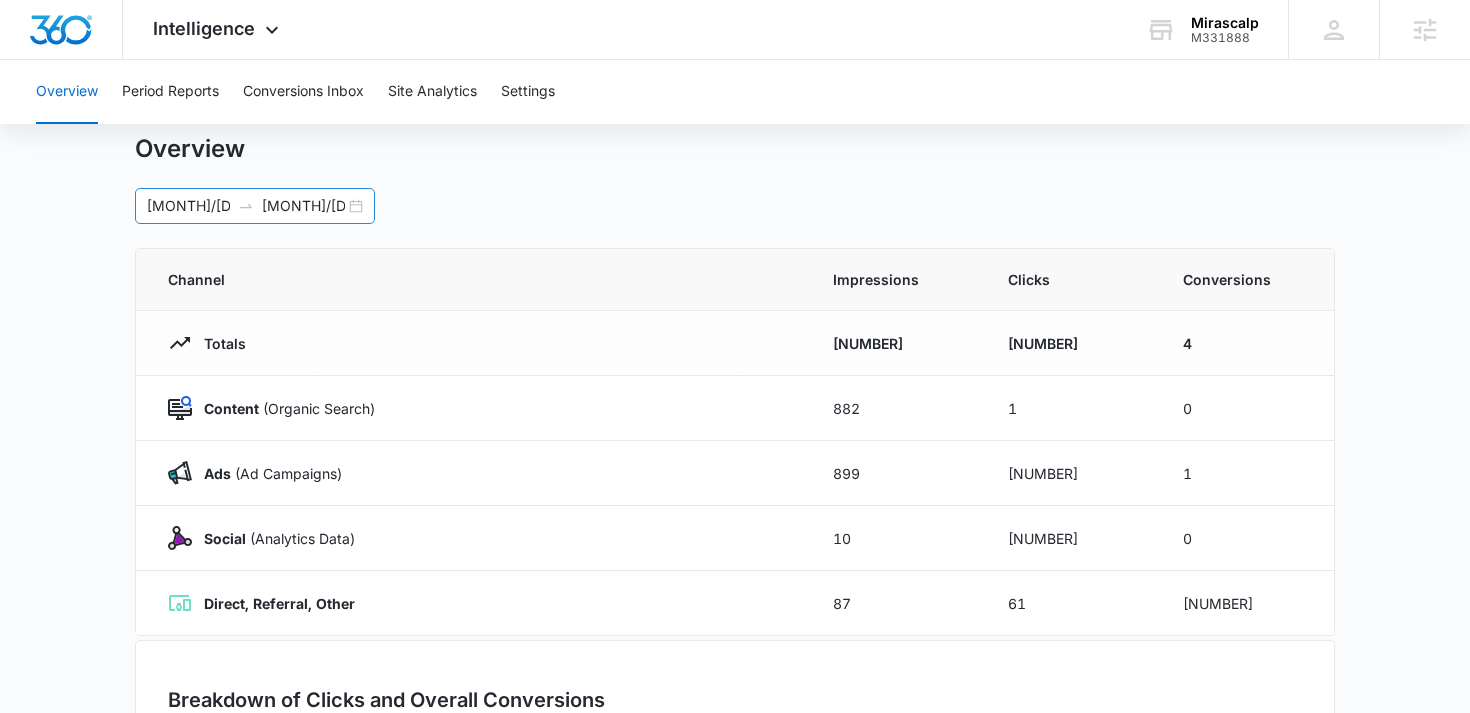 click on "[DATE] [DATE]" at bounding box center (255, 206) 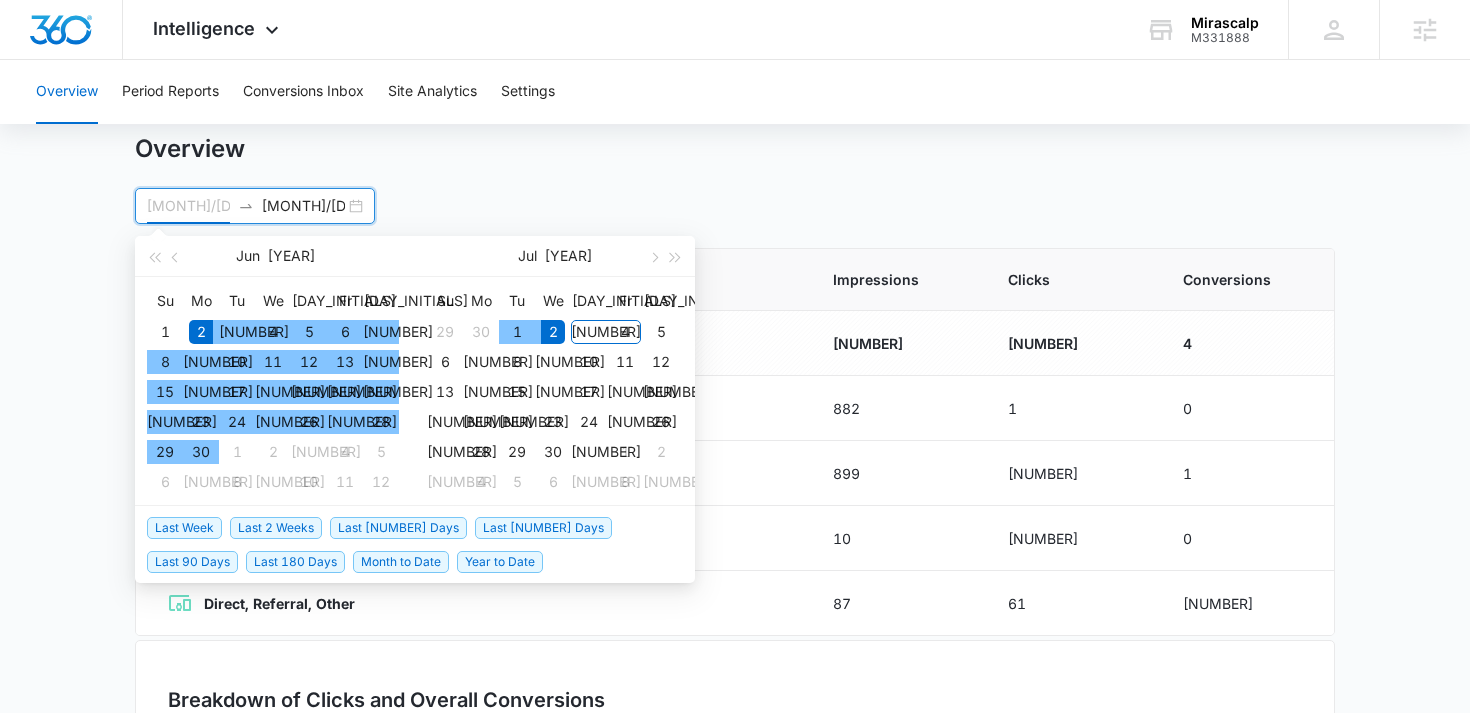 click on "2" at bounding box center (201, 332) 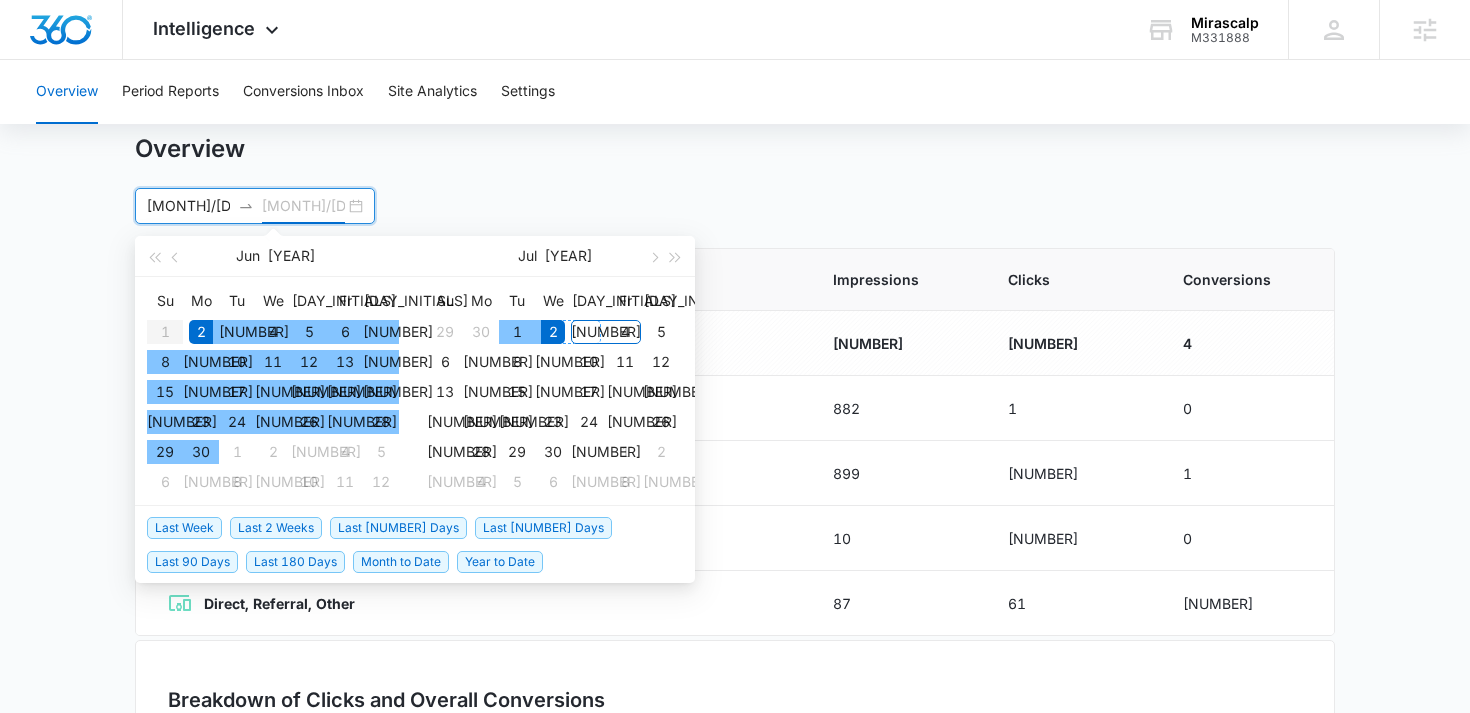 click on "3" at bounding box center [606, 332] 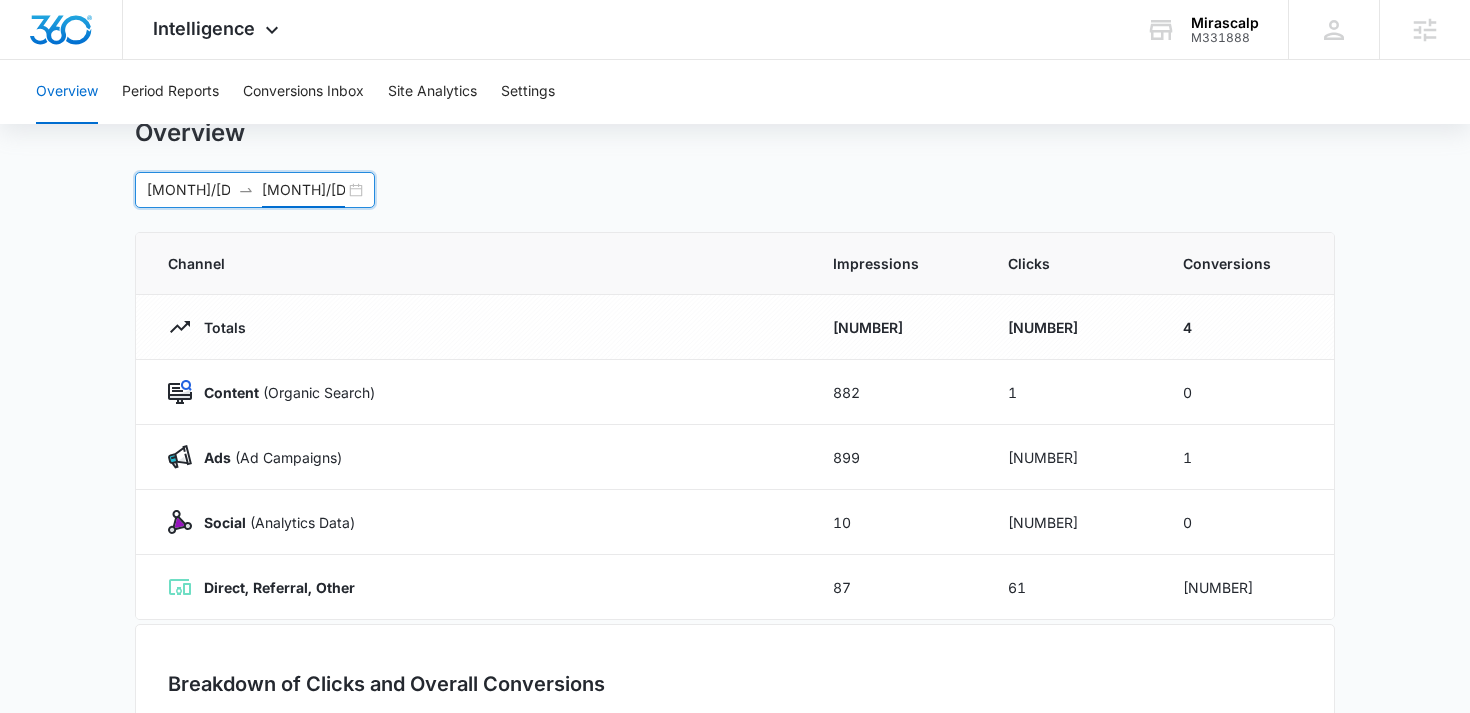 scroll, scrollTop: 71, scrollLeft: 0, axis: vertical 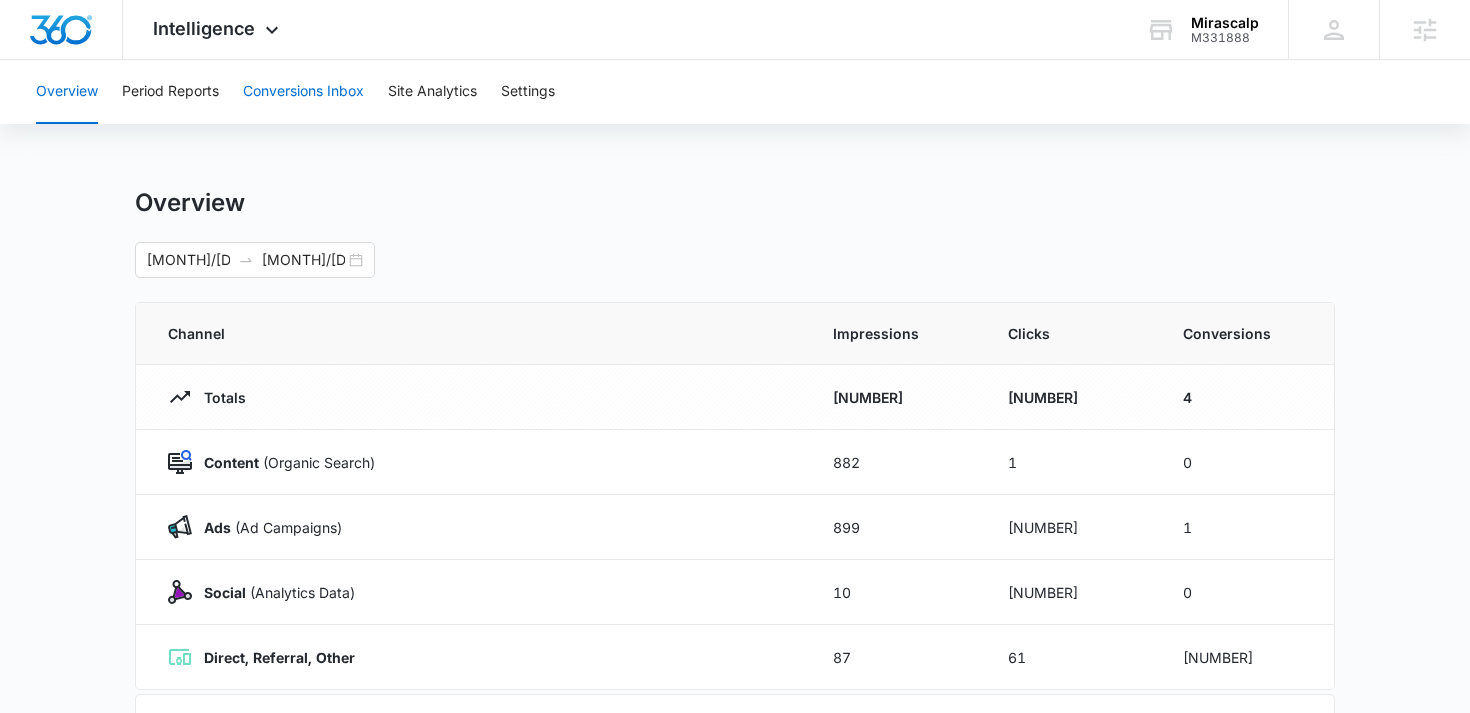 click on "Conversions Inbox" at bounding box center [303, 92] 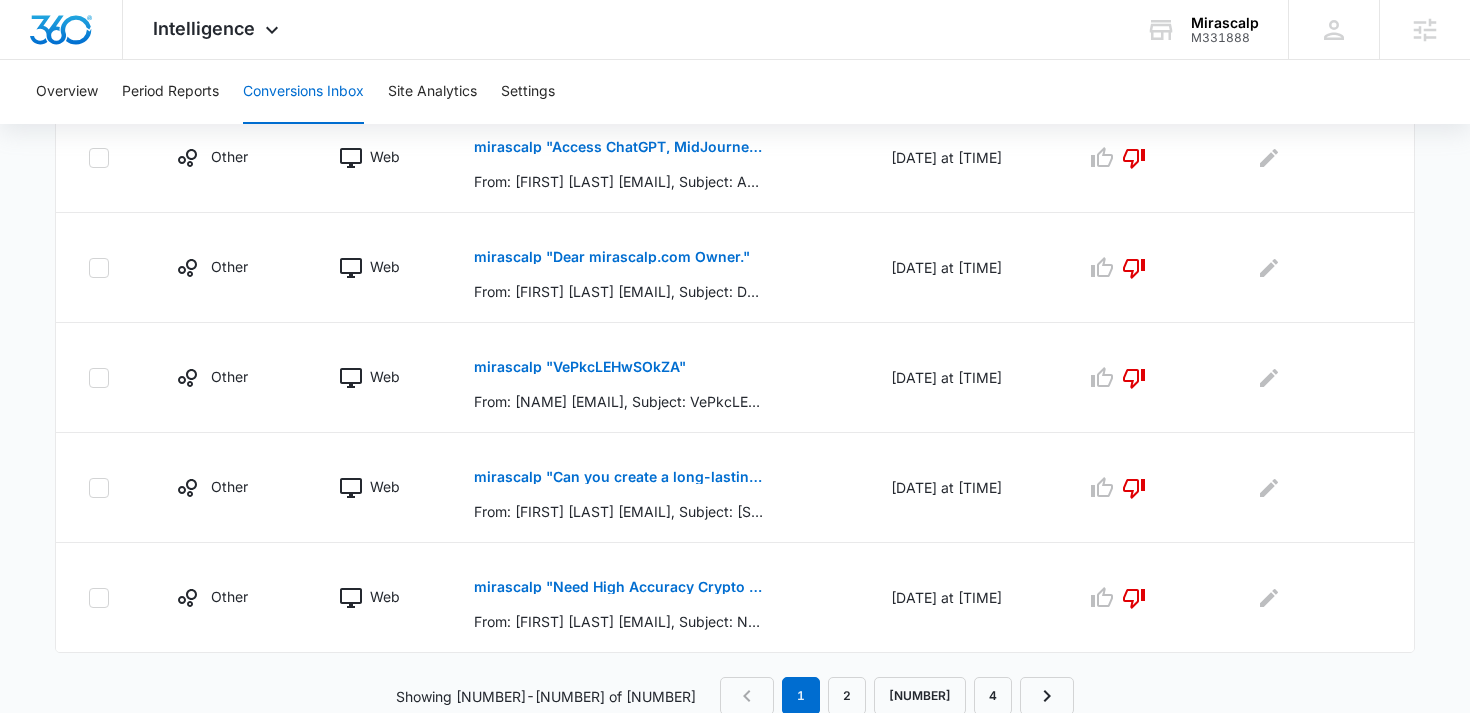 scroll, scrollTop: 1079, scrollLeft: 0, axis: vertical 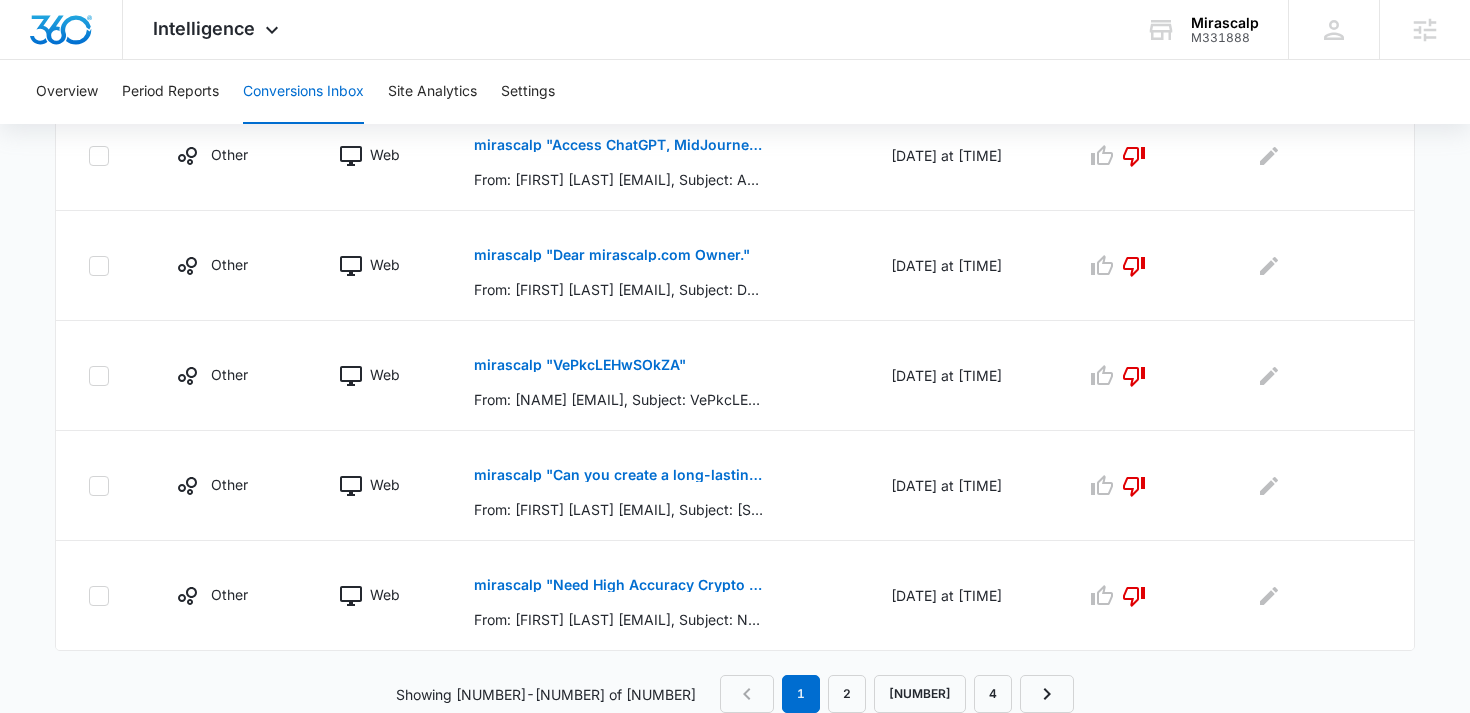 click on "1 2 3 4" at bounding box center (897, 694) 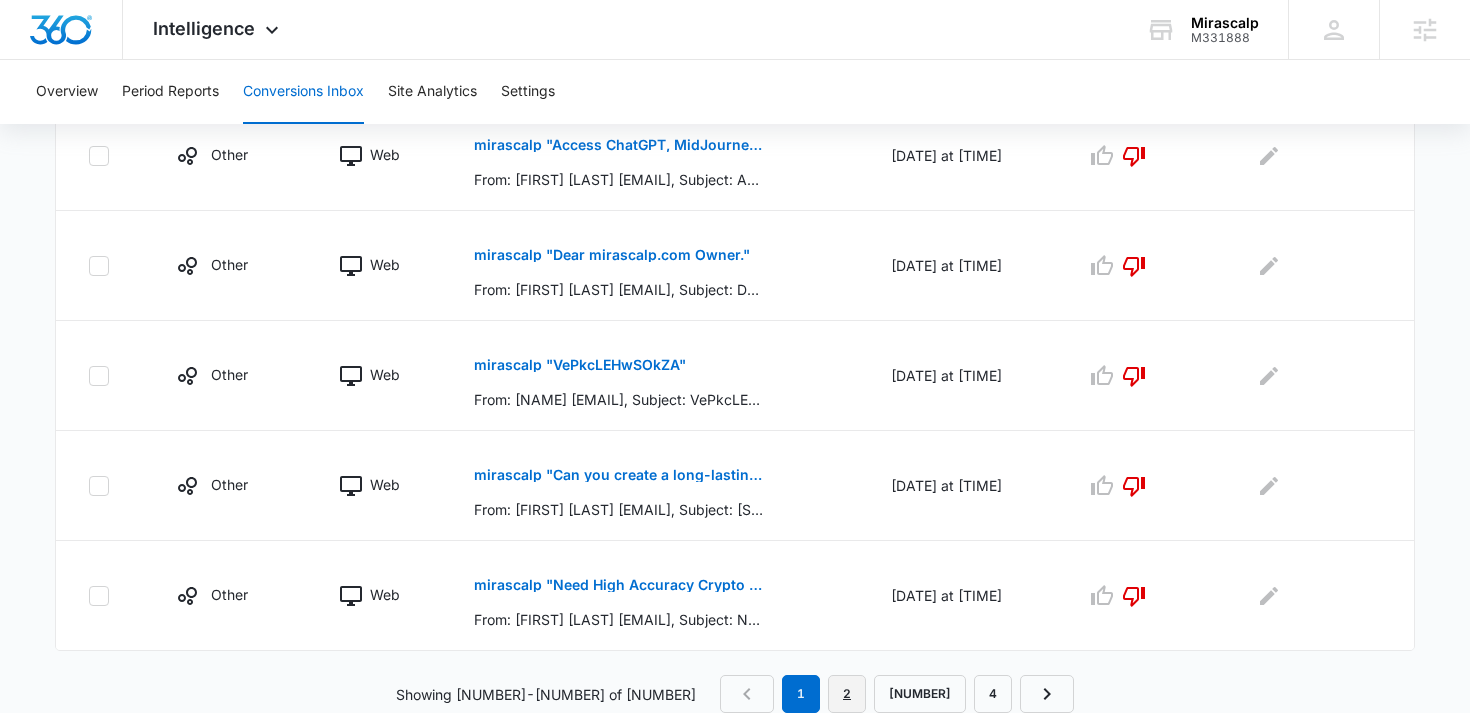click on "2" at bounding box center [847, 694] 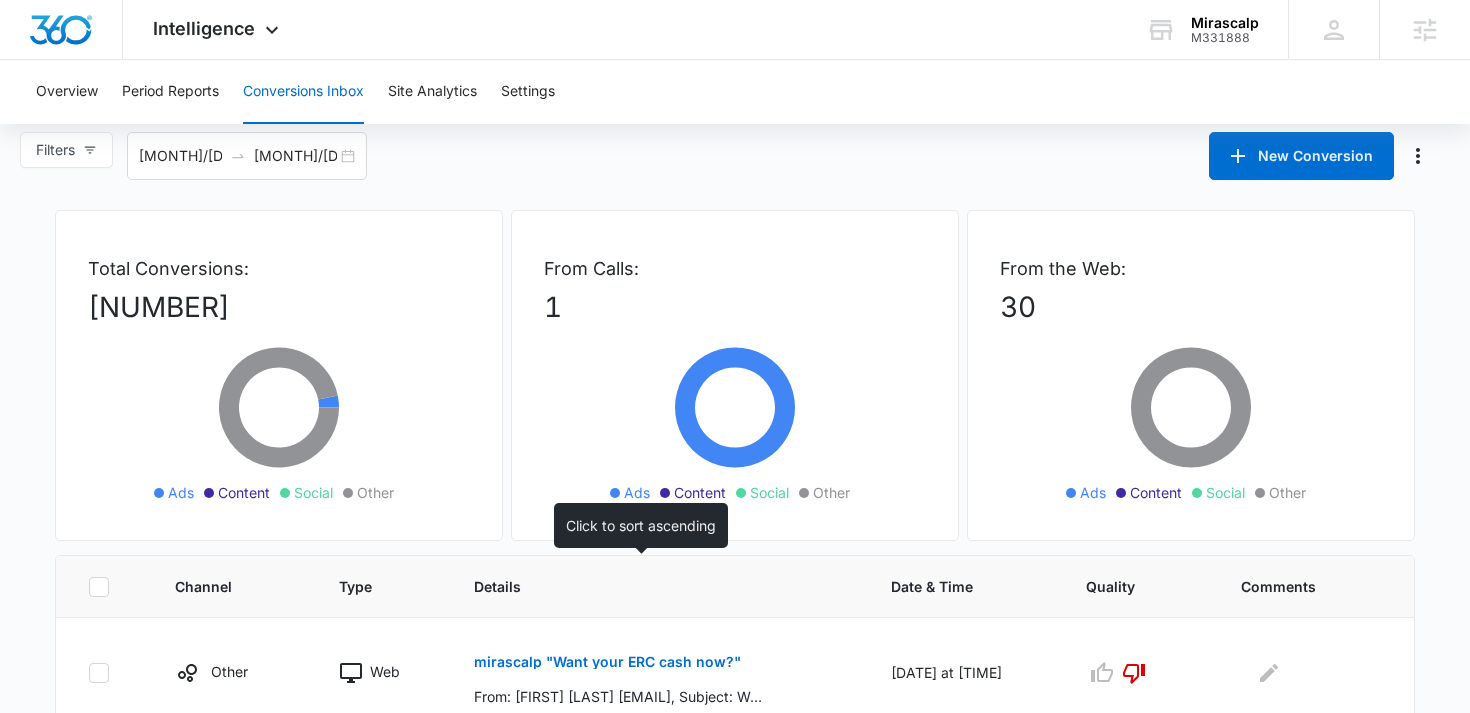 scroll, scrollTop: 1, scrollLeft: 0, axis: vertical 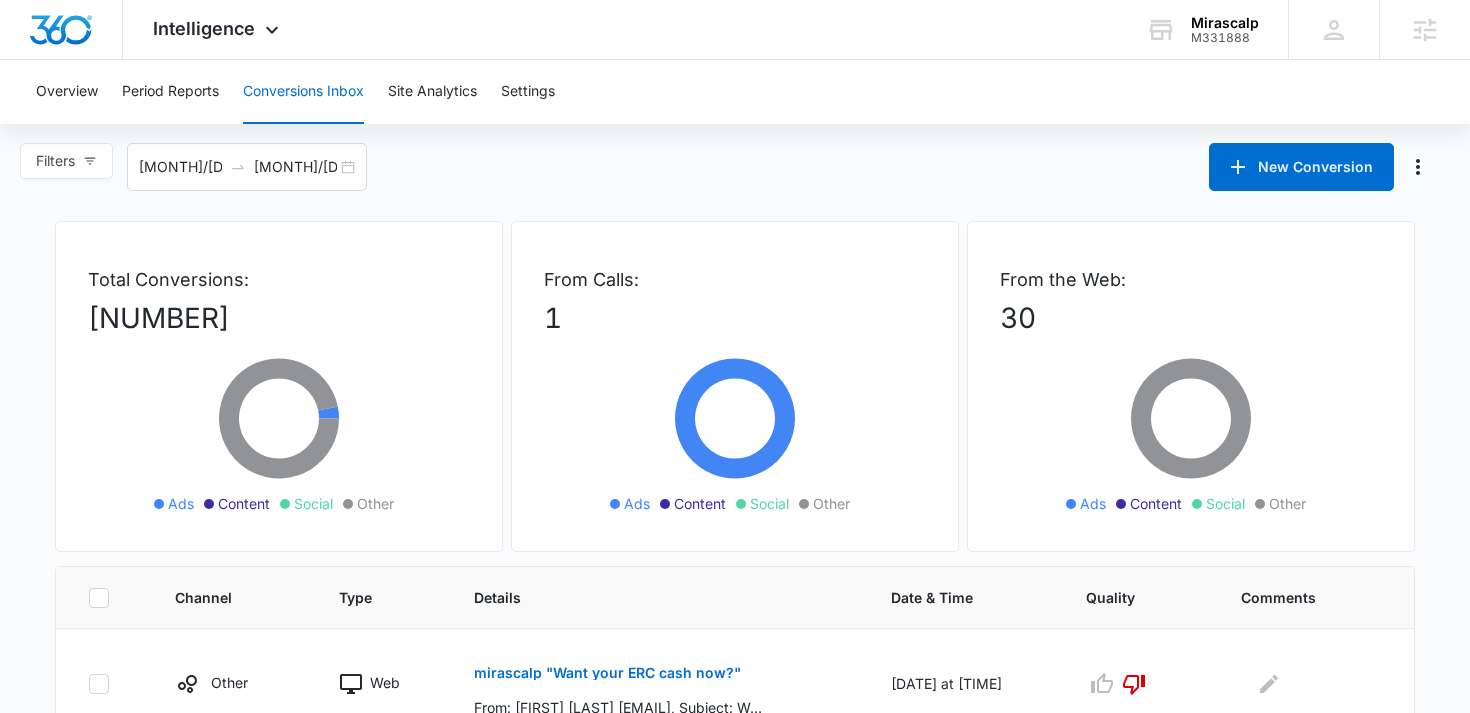 click on "Conversions Inbox" at bounding box center [303, 92] 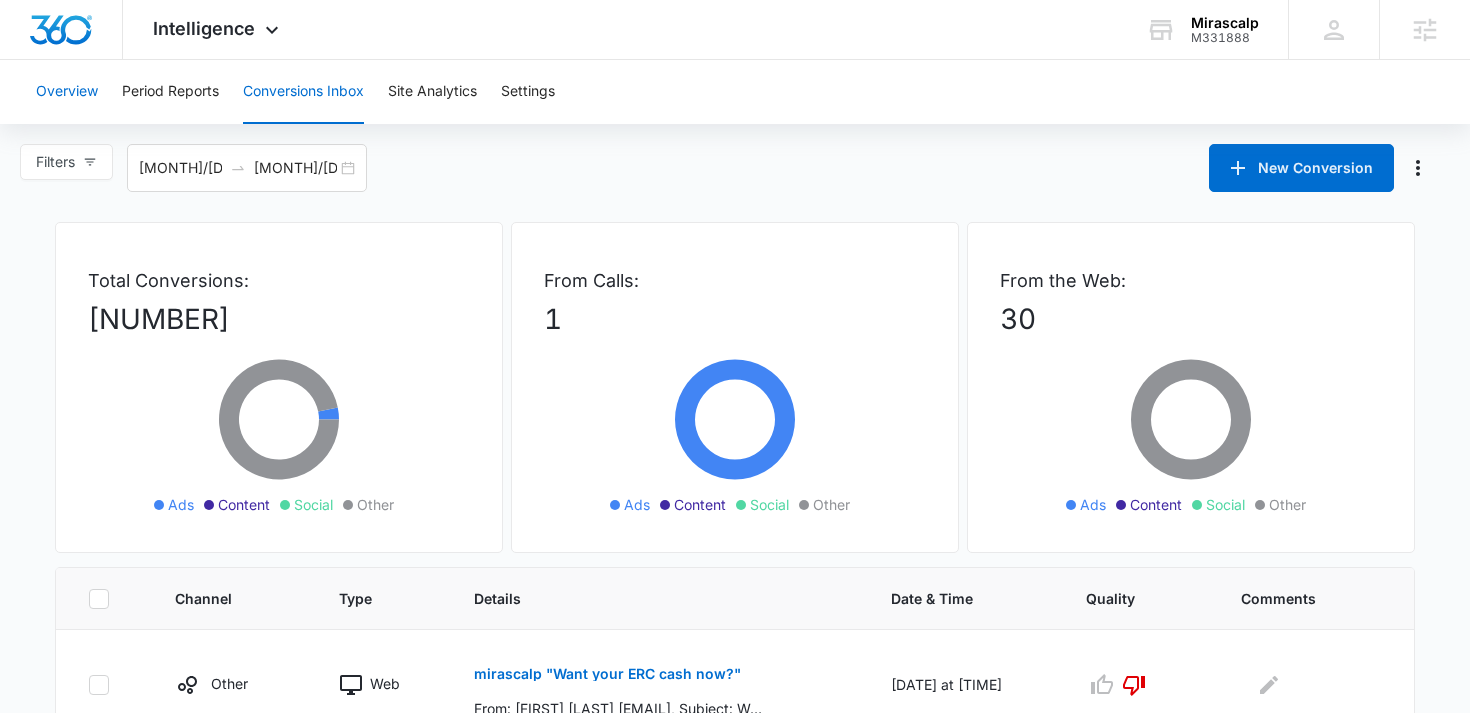 click on "Overview" at bounding box center (67, 92) 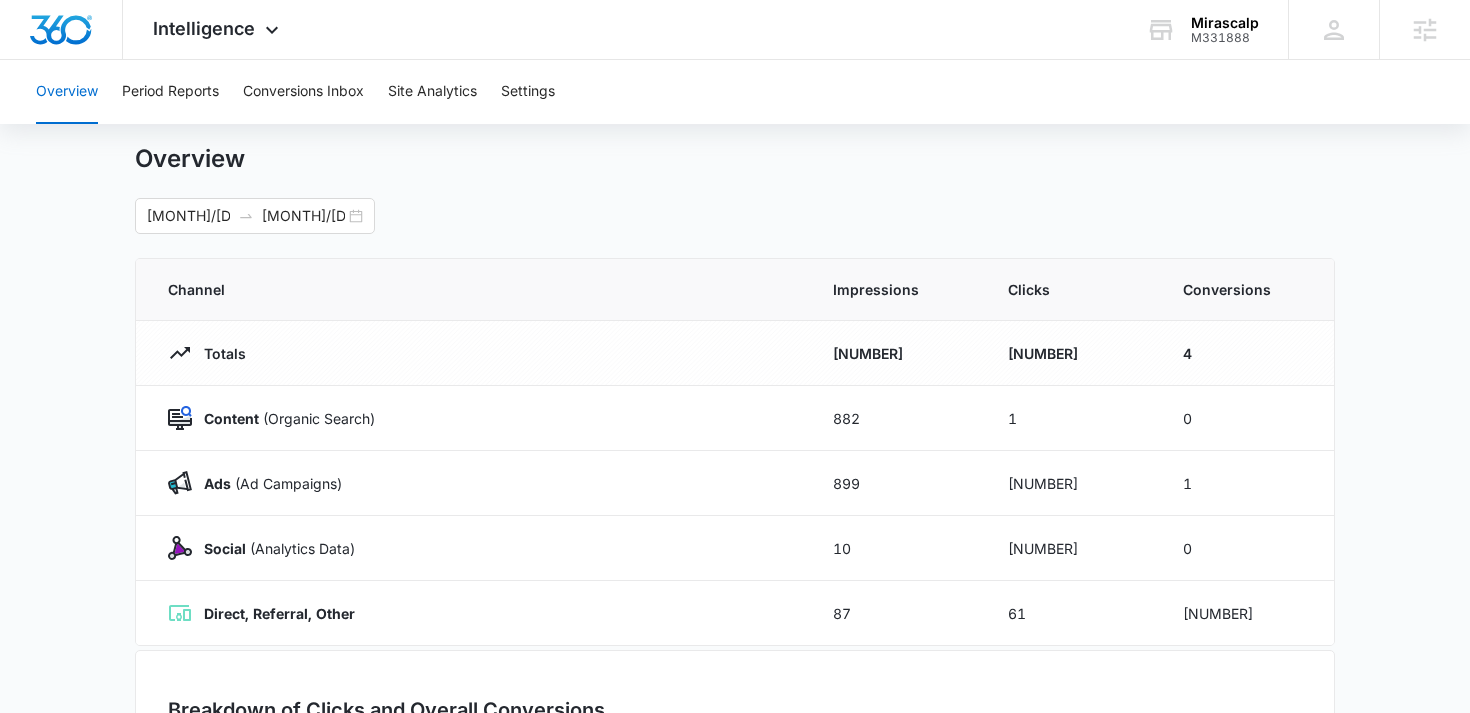 scroll, scrollTop: 51, scrollLeft: 0, axis: vertical 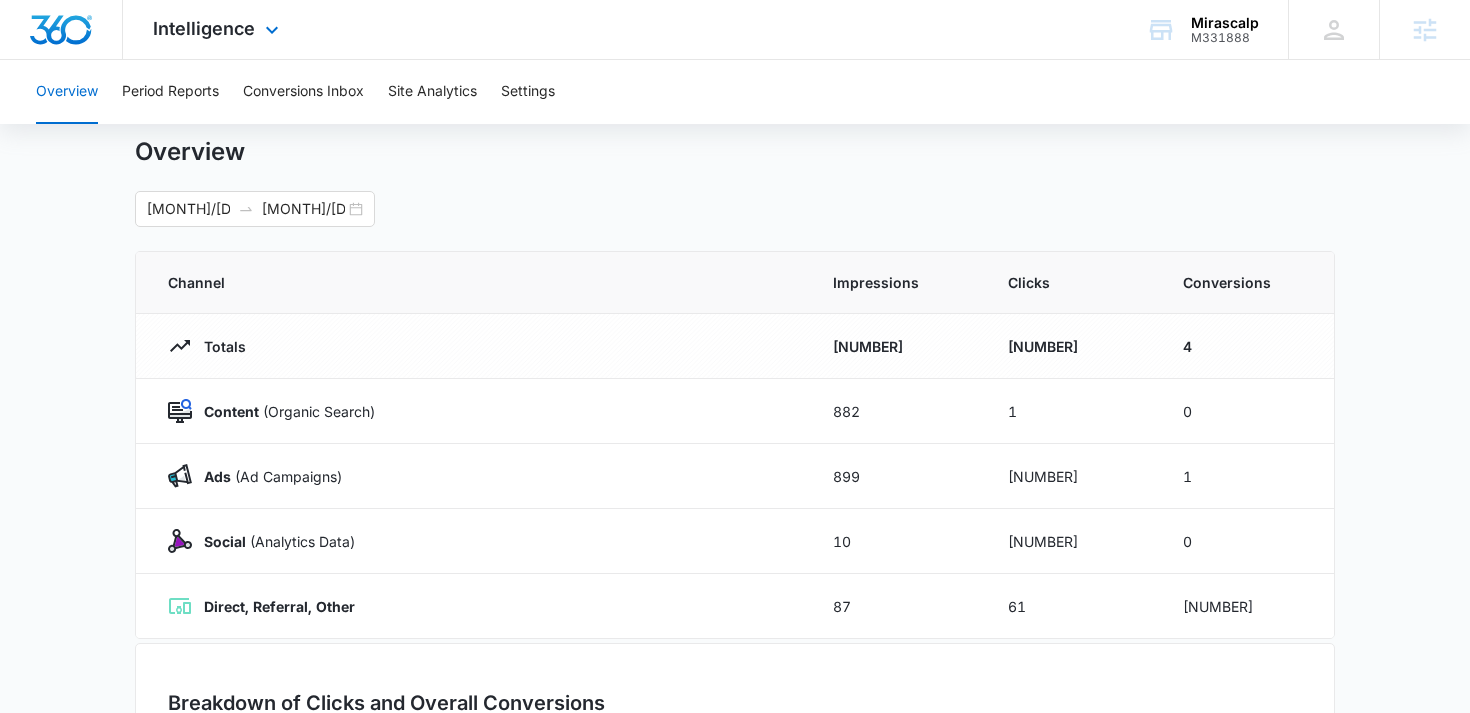click on "[TEXT] [TEXT] [TEXT] [TEXT] [TEXT] [TEXT] [TEXT] [TEXT] [TEXT] [TEXT]" at bounding box center (218, 29) 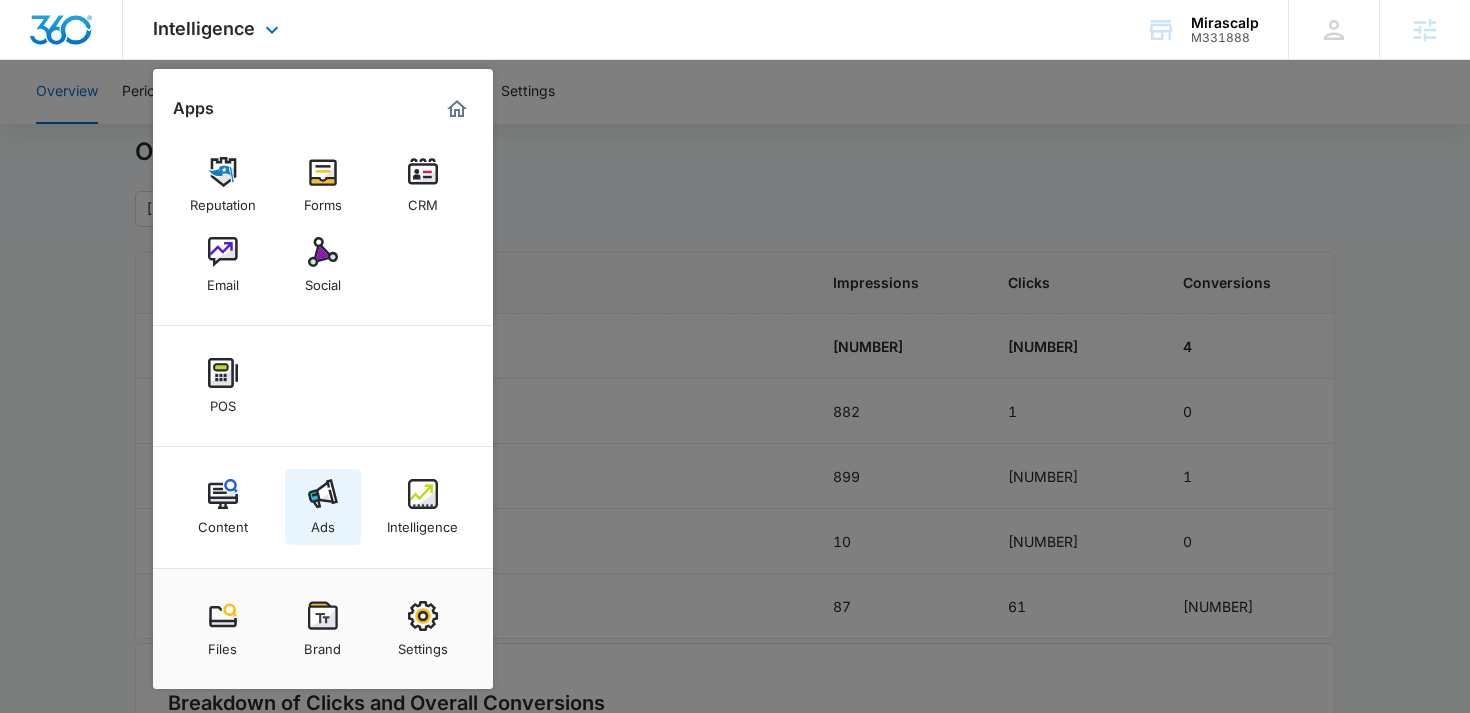 click on "Ads" at bounding box center (323, 507) 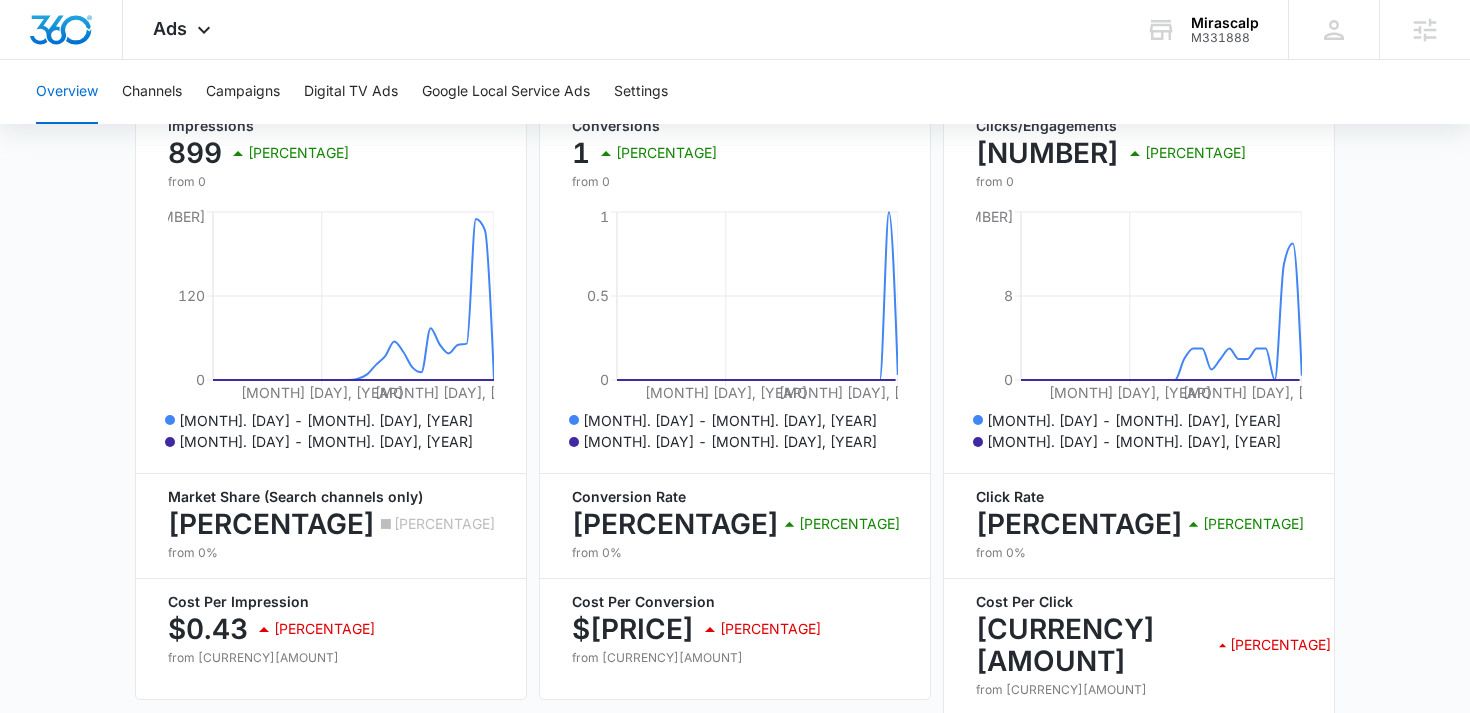 scroll, scrollTop: 911, scrollLeft: 0, axis: vertical 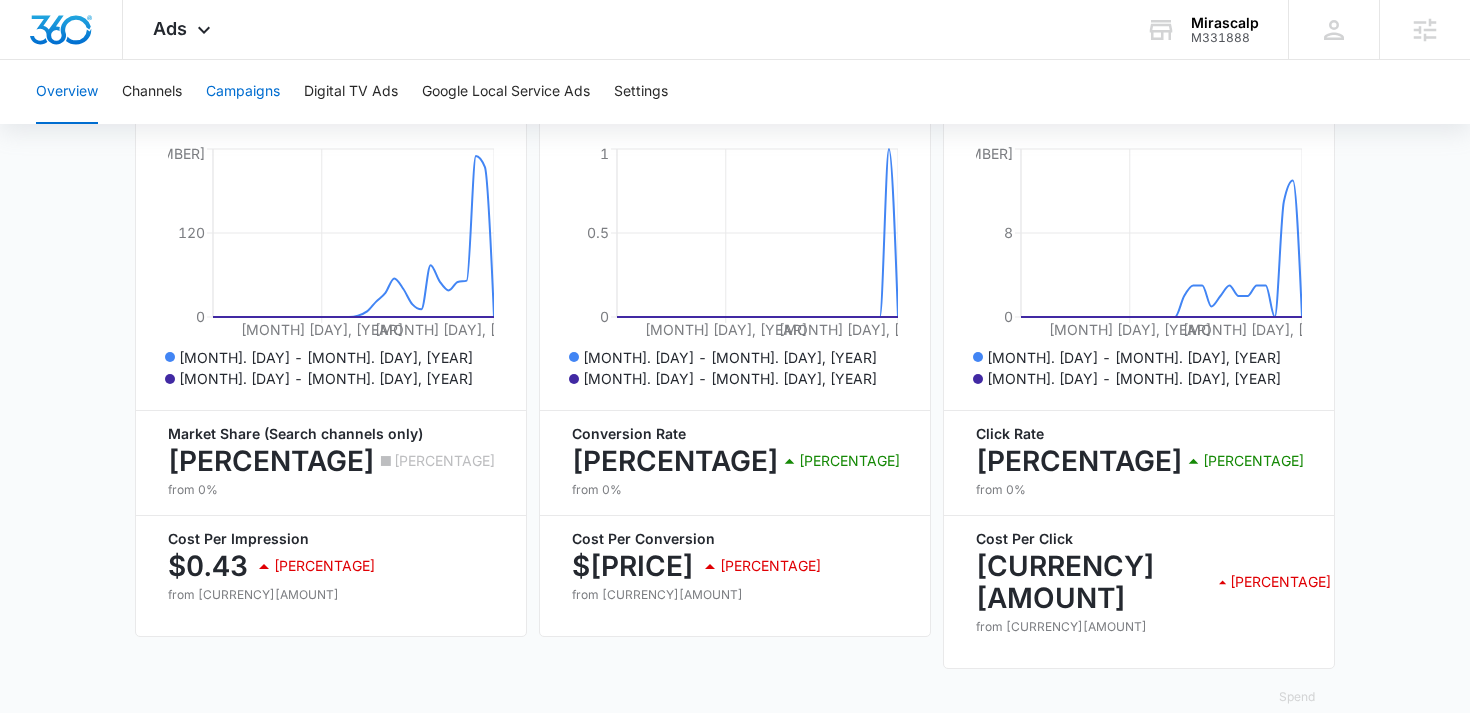 click on "Campaigns" at bounding box center (243, 92) 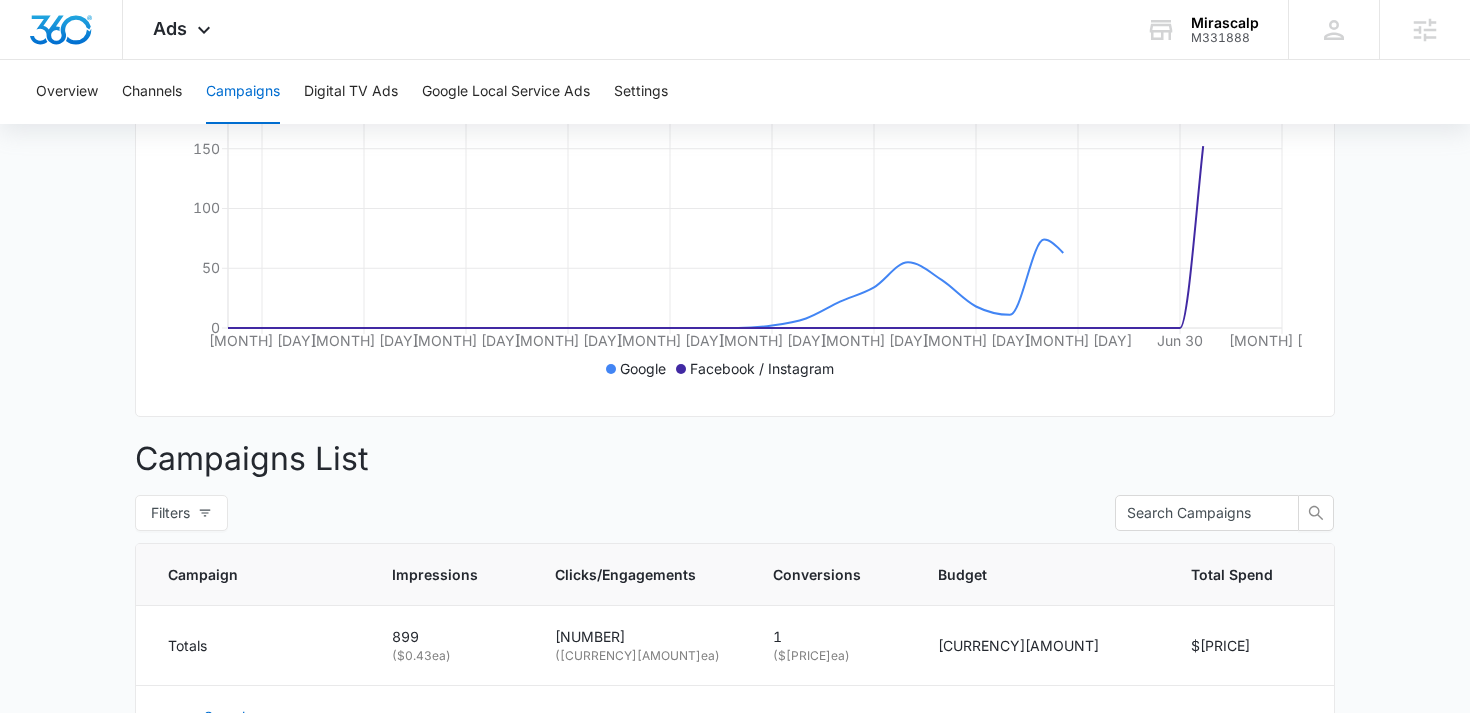 scroll, scrollTop: 796, scrollLeft: 0, axis: vertical 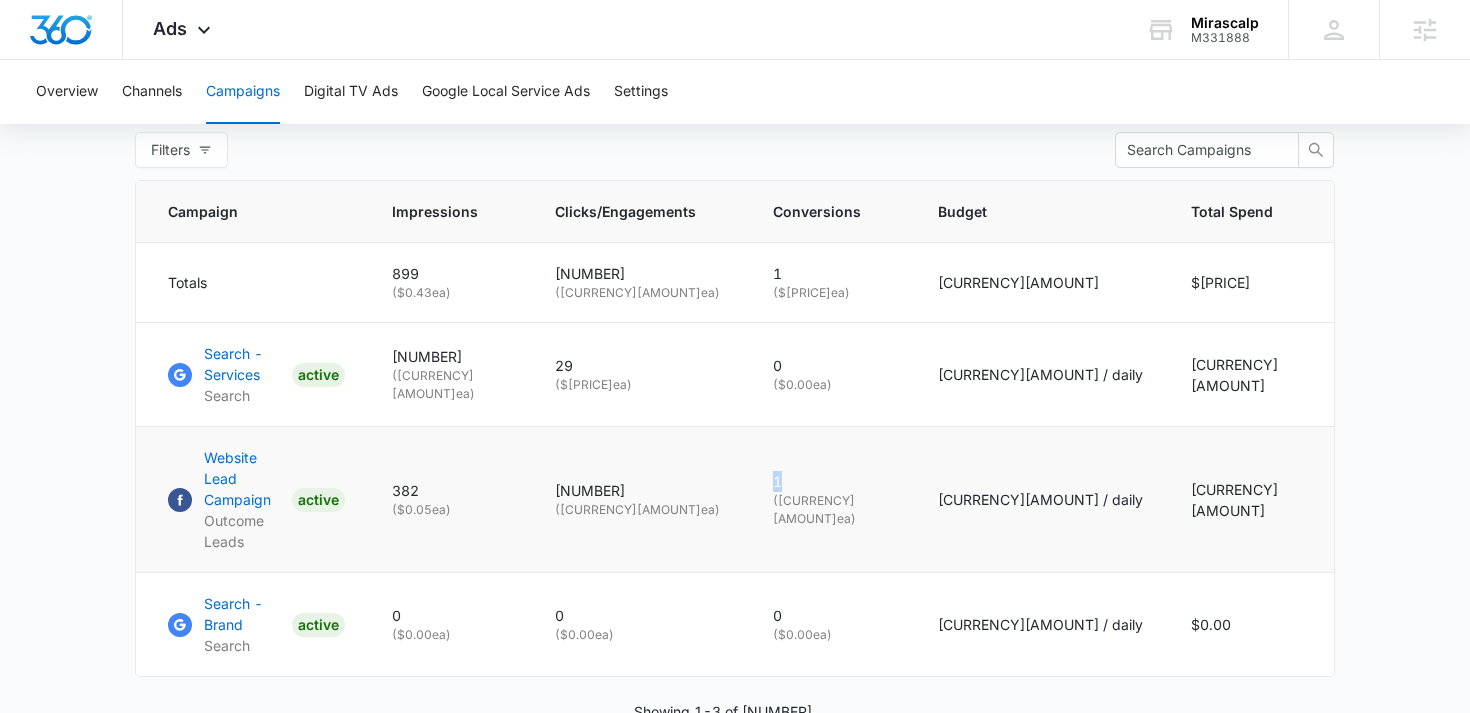 drag, startPoint x: 916, startPoint y: 433, endPoint x: 875, endPoint y: 433, distance: 41 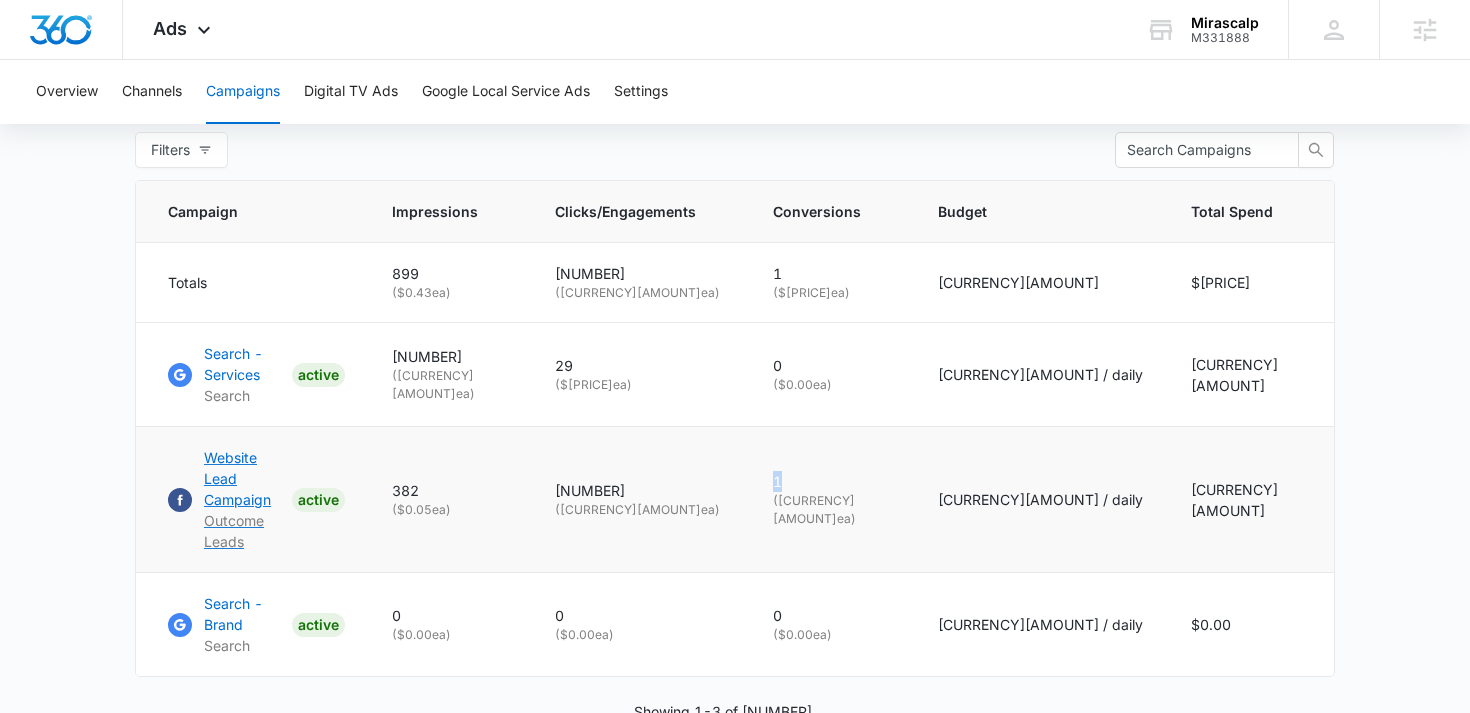 click on "Website Lead Campaign" at bounding box center [244, 478] 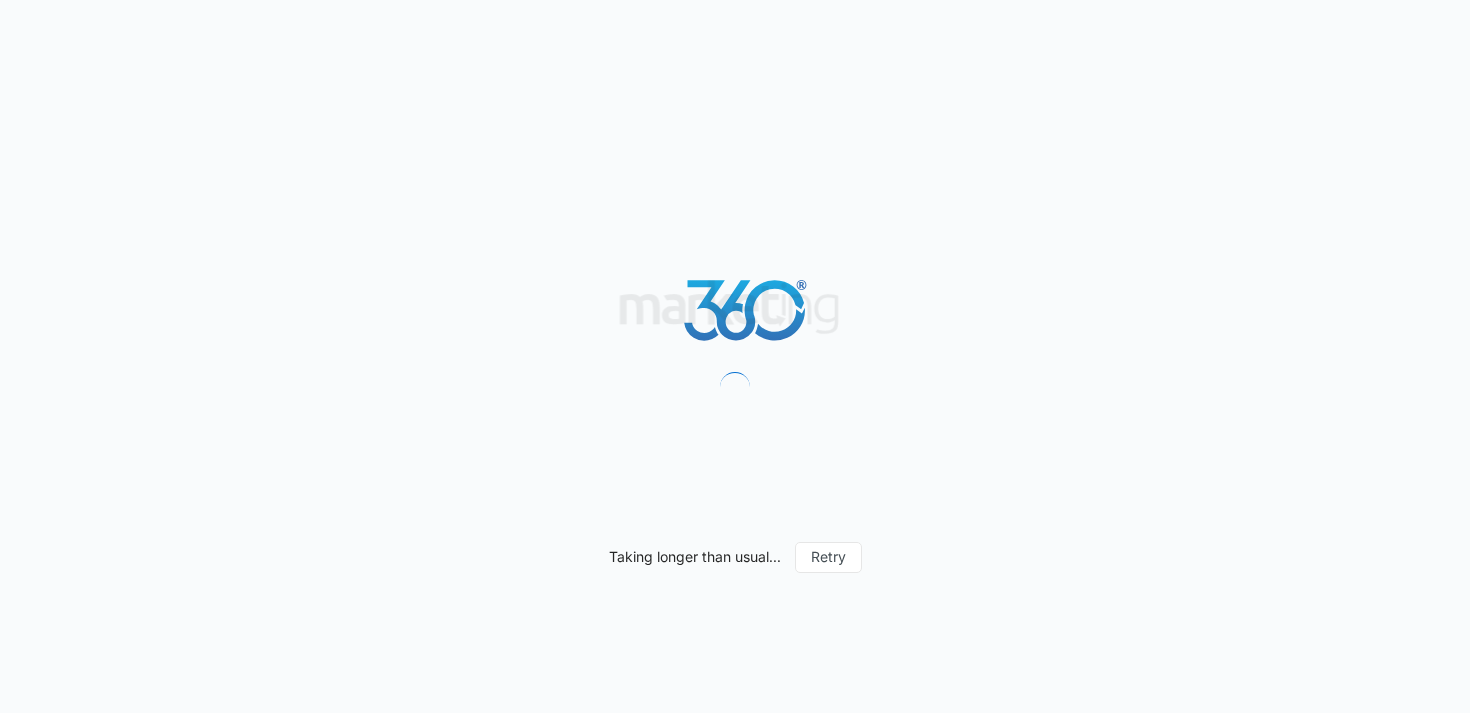 scroll, scrollTop: 0, scrollLeft: 0, axis: both 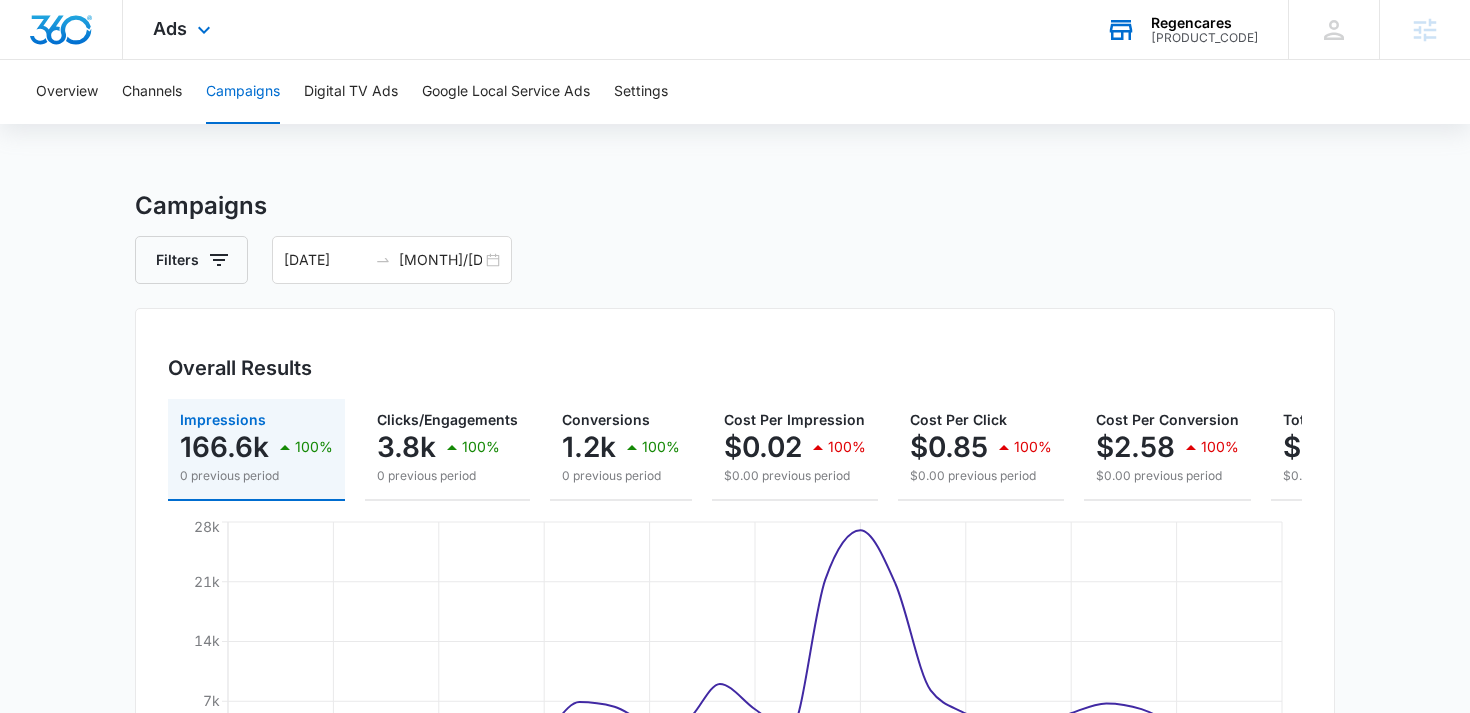 click on "[PRODUCT_CODE]" at bounding box center (1205, 38) 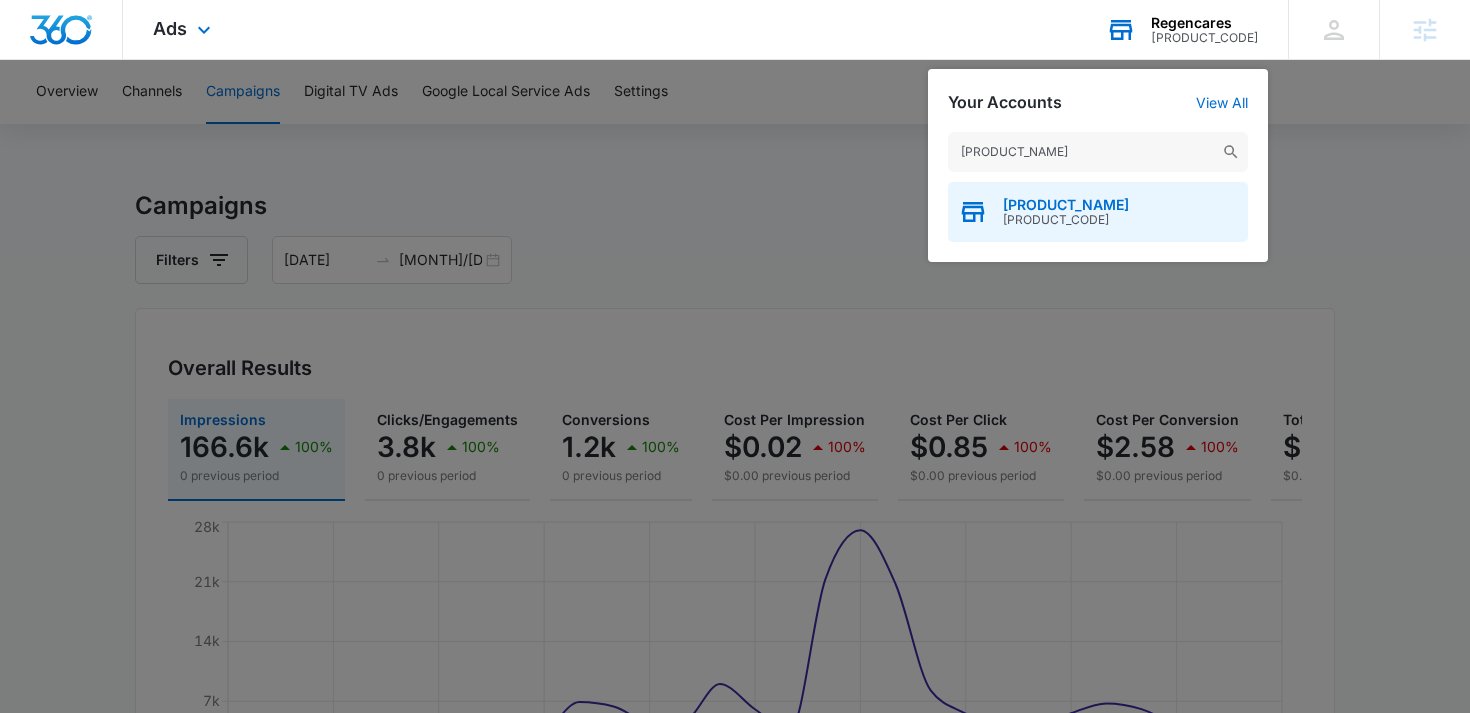 type on "[PRODUCT_NAME]" 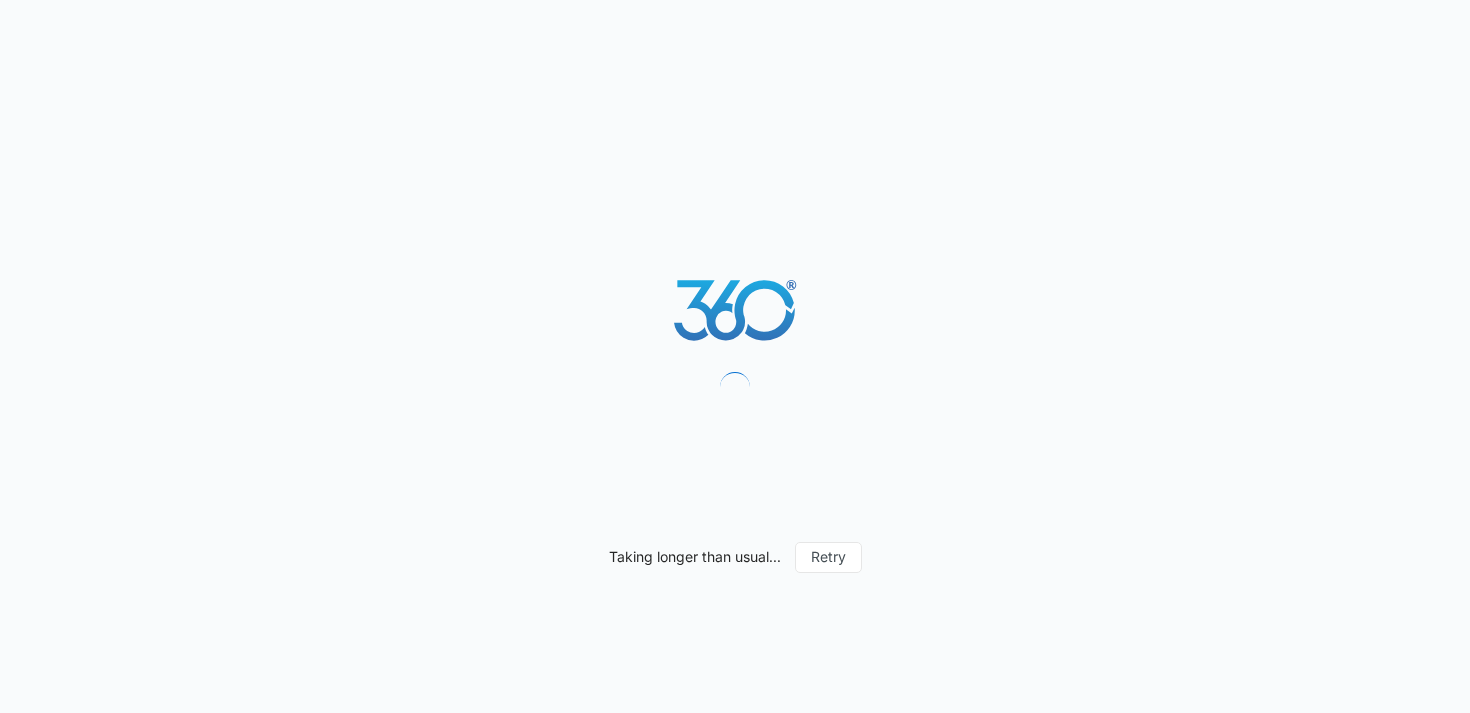 scroll, scrollTop: 0, scrollLeft: 0, axis: both 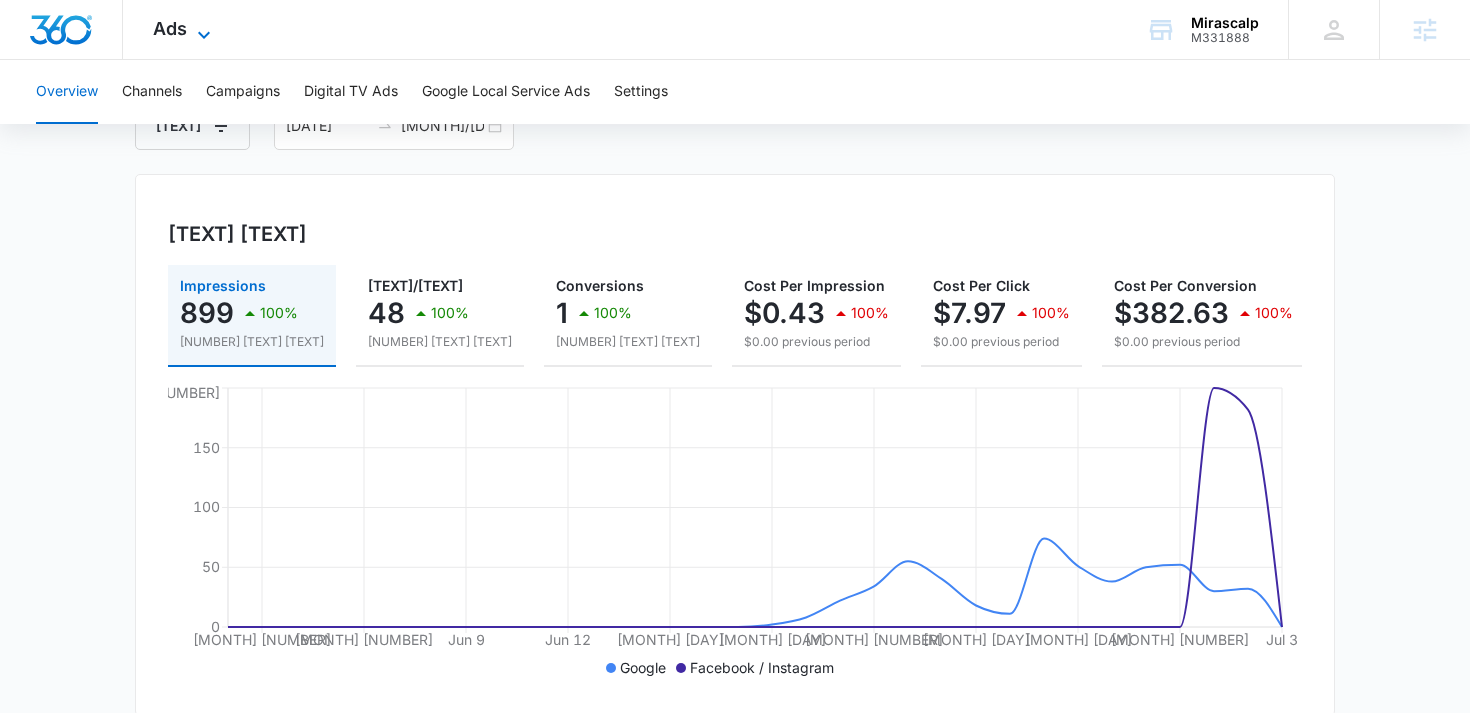 click at bounding box center [204, 35] 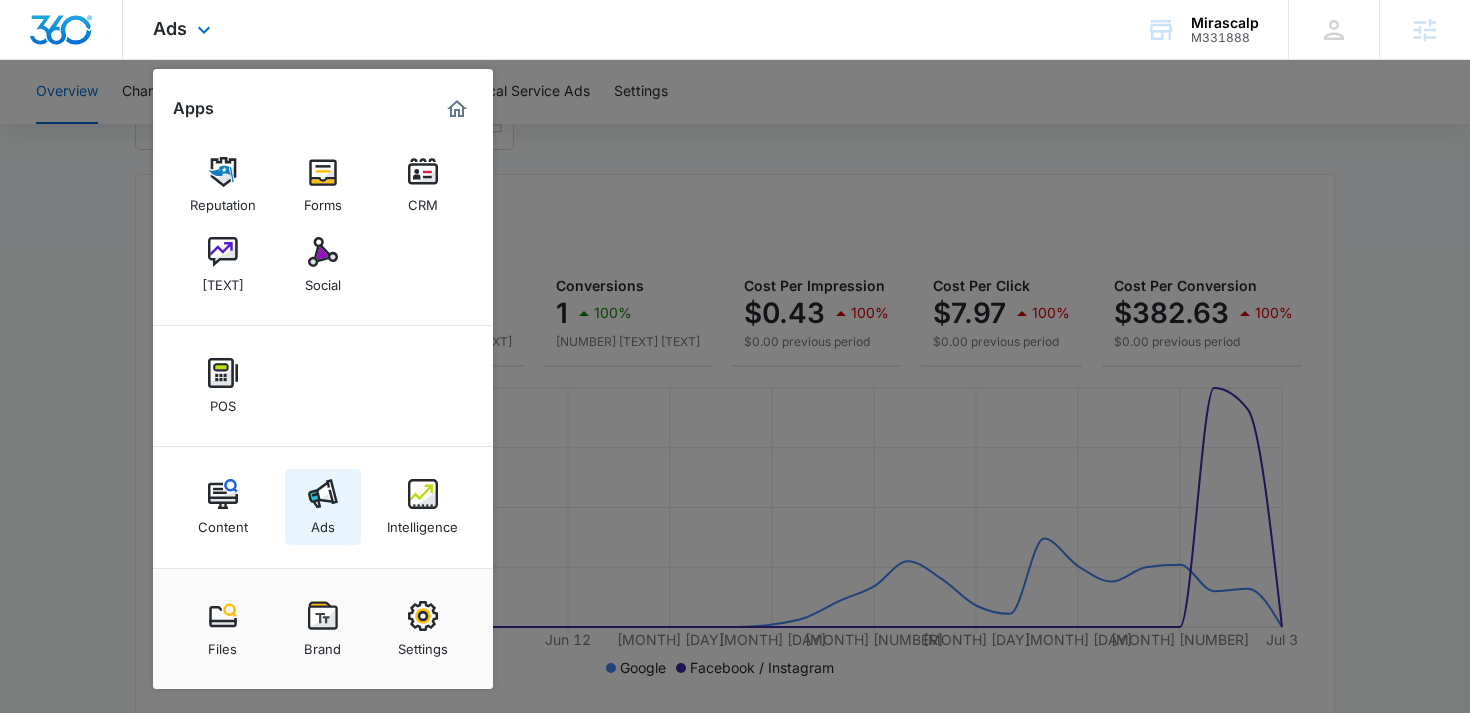 click on "Ads" at bounding box center (323, 522) 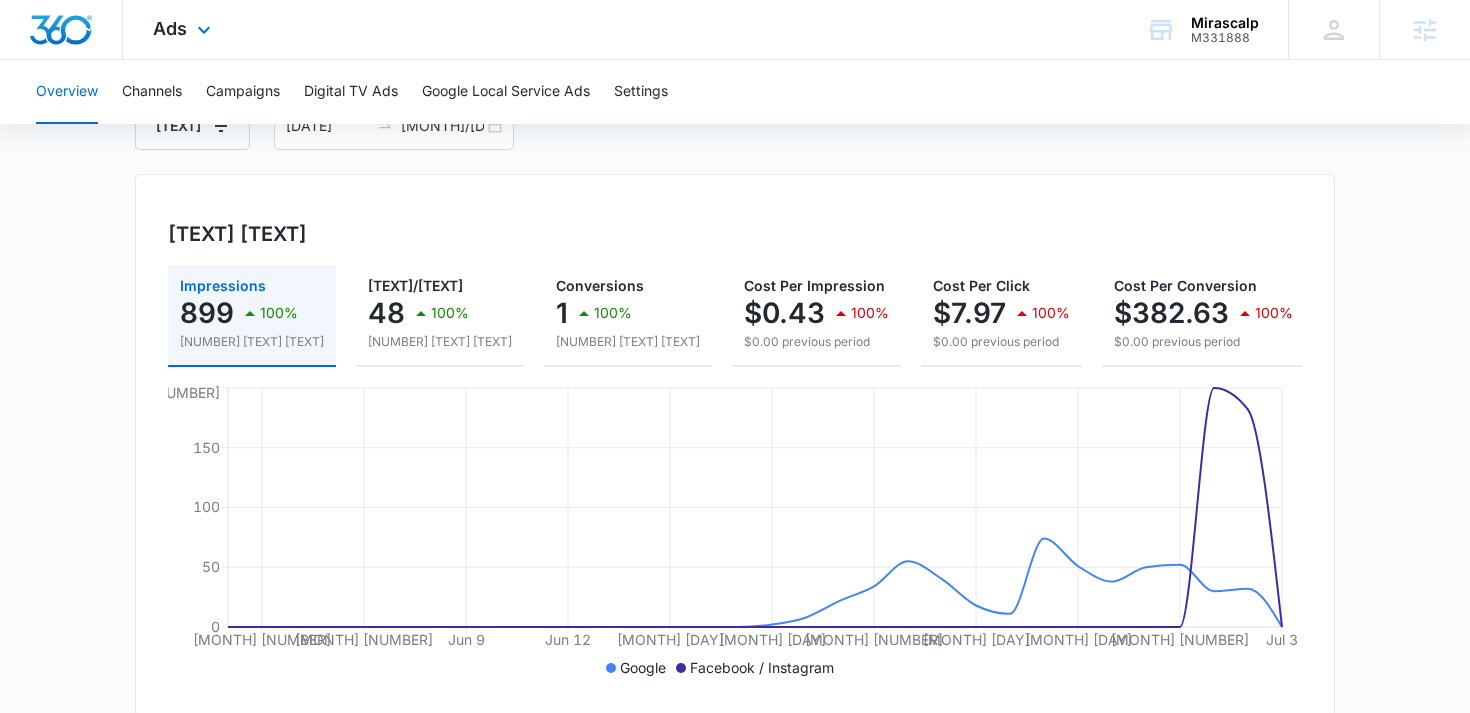 scroll, scrollTop: 0, scrollLeft: 0, axis: both 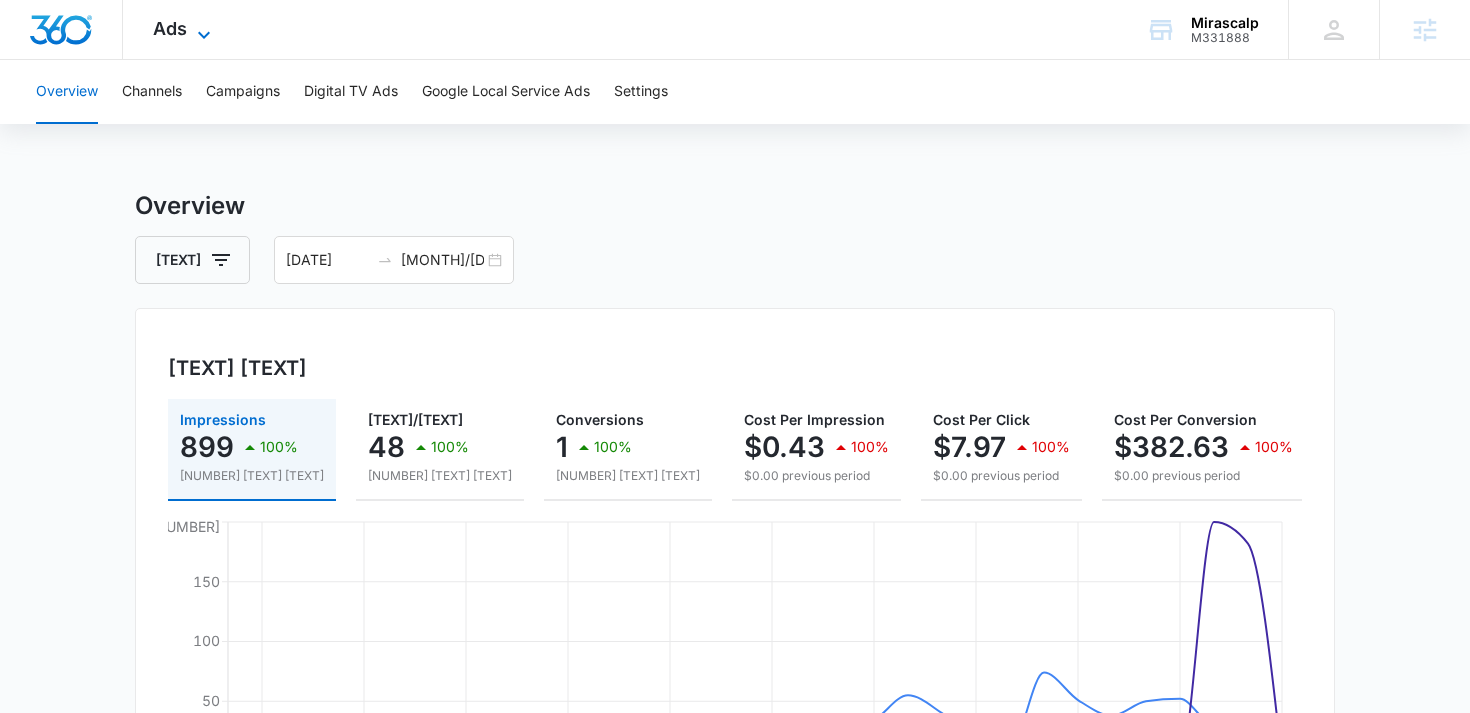 click at bounding box center (204, 35) 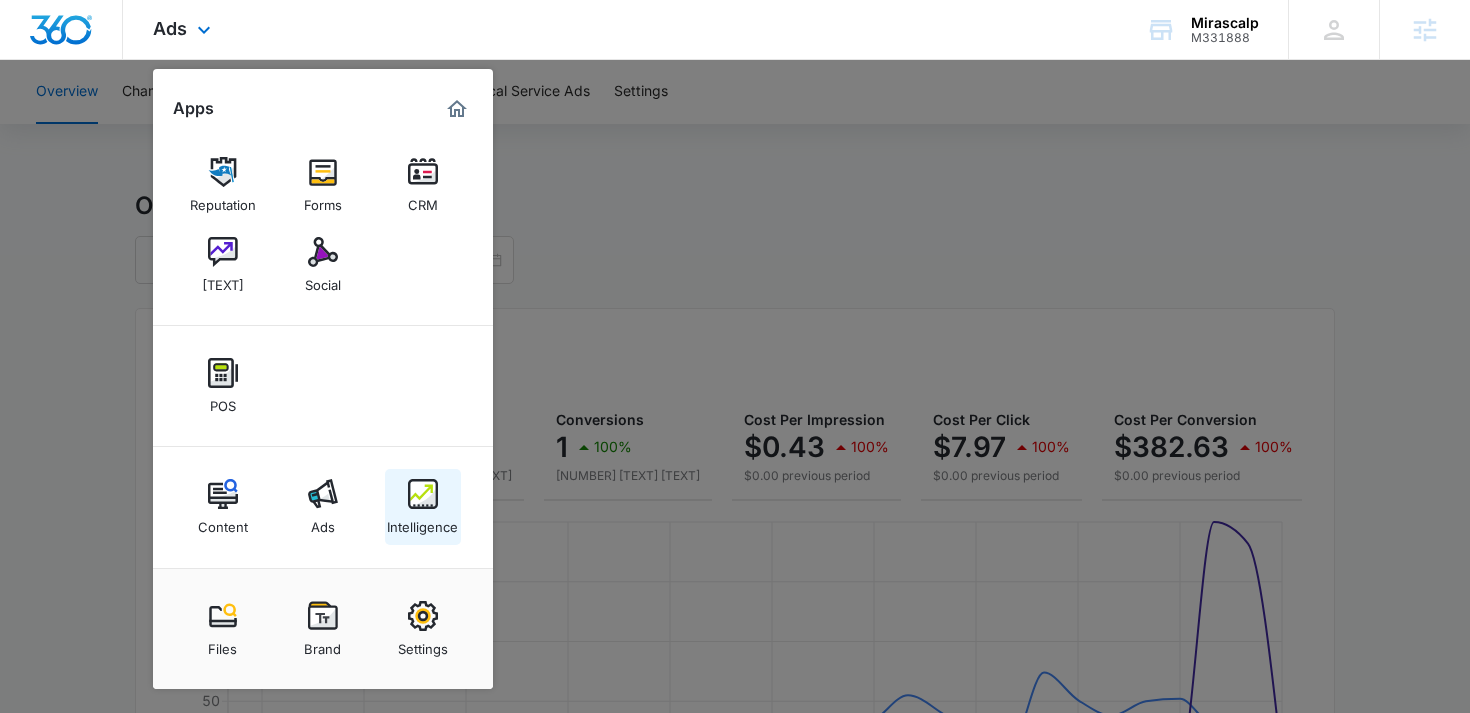 click on "Intelligence" at bounding box center [423, 507] 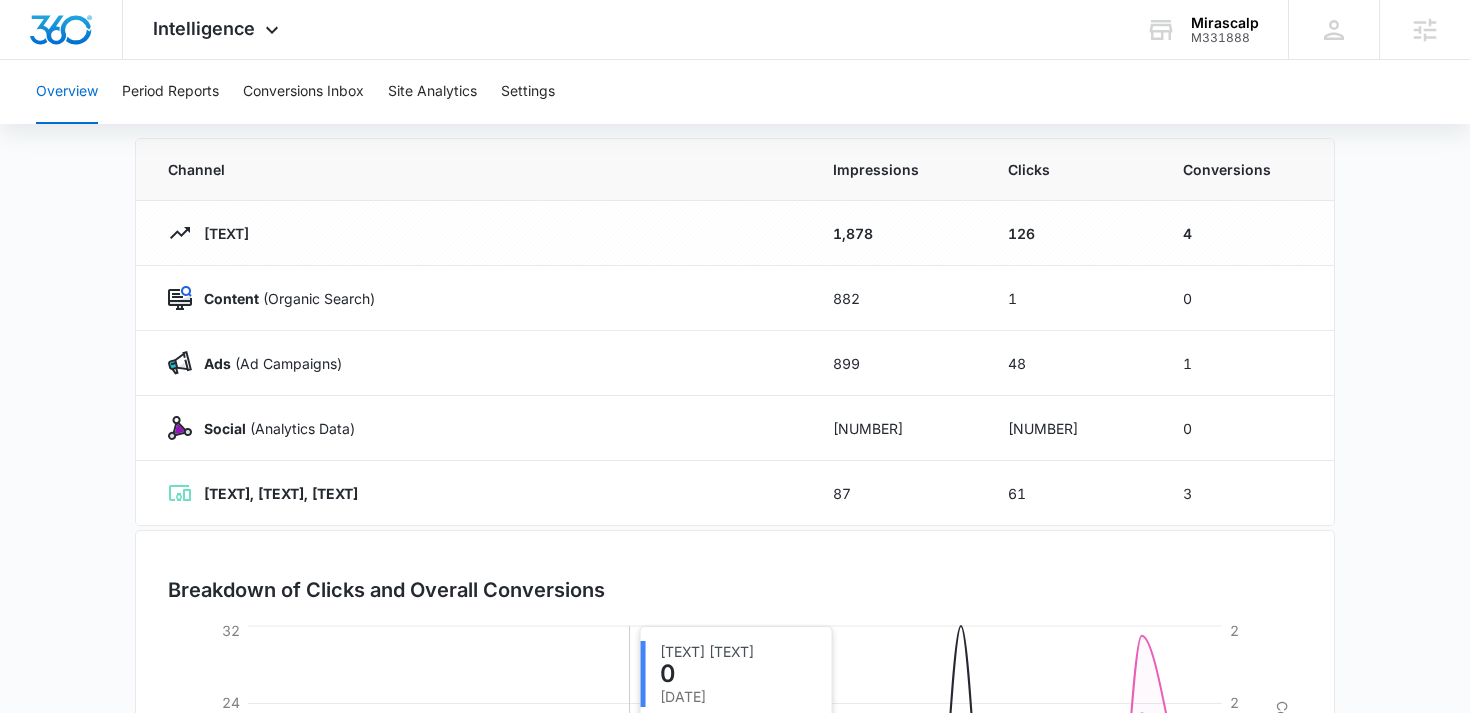 scroll, scrollTop: 0, scrollLeft: 0, axis: both 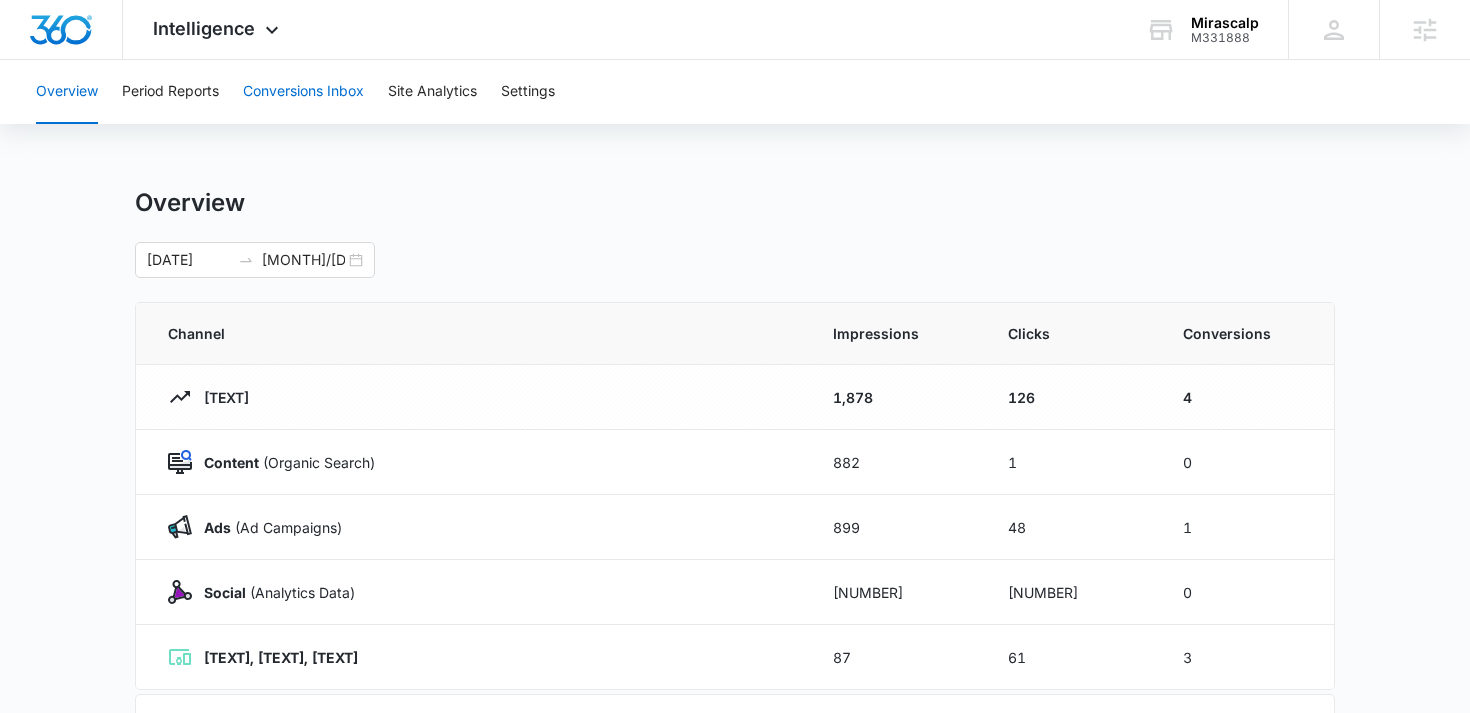 click on "Conversions Inbox" at bounding box center (303, 92) 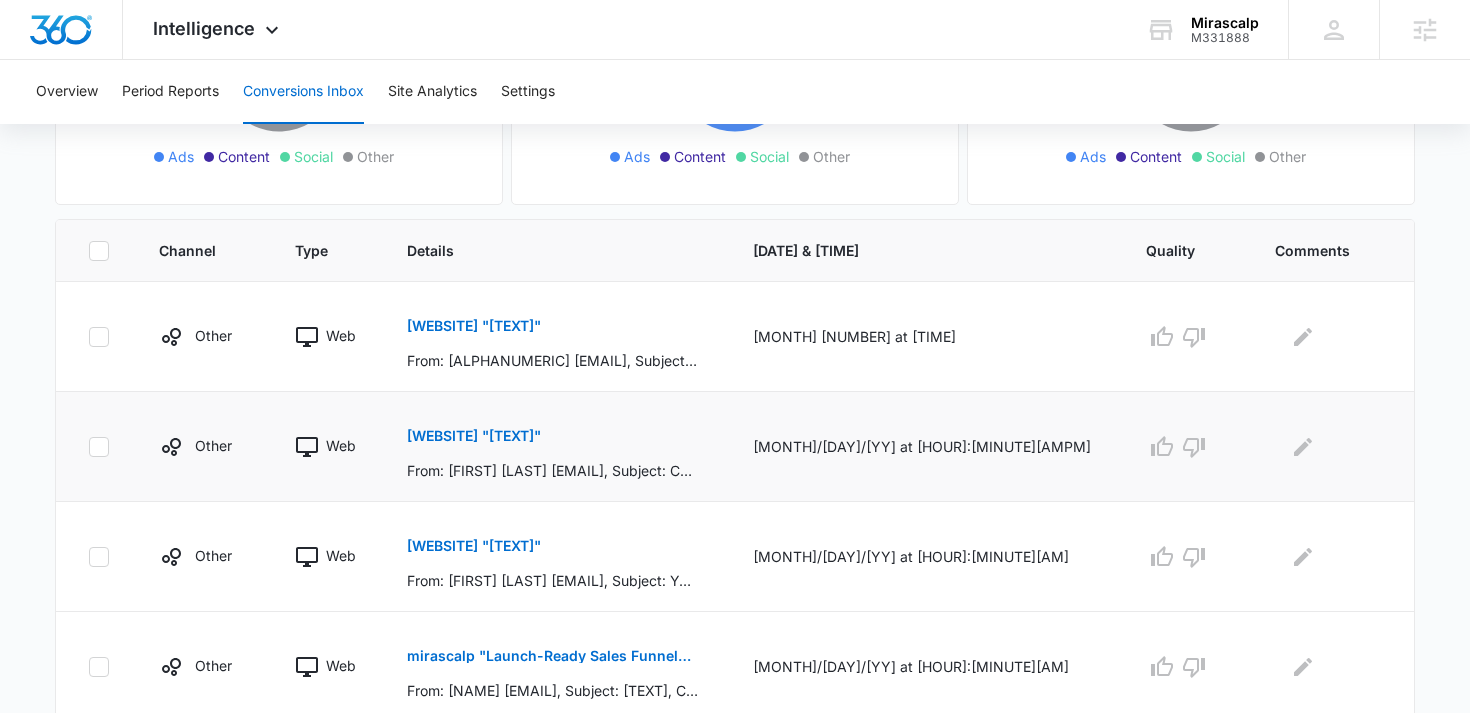 scroll, scrollTop: 349, scrollLeft: 0, axis: vertical 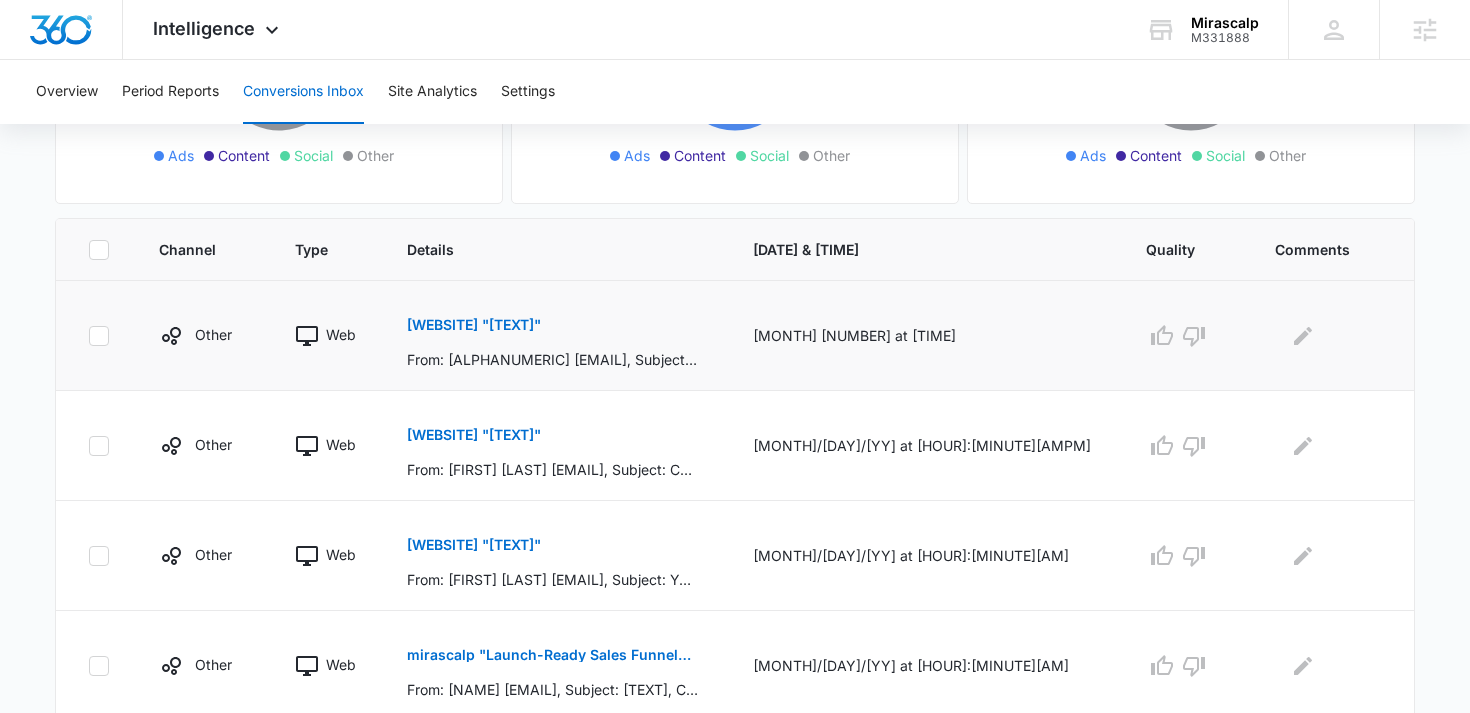 click on "[WEBSITE] "[TEXT]"" at bounding box center (474, 325) 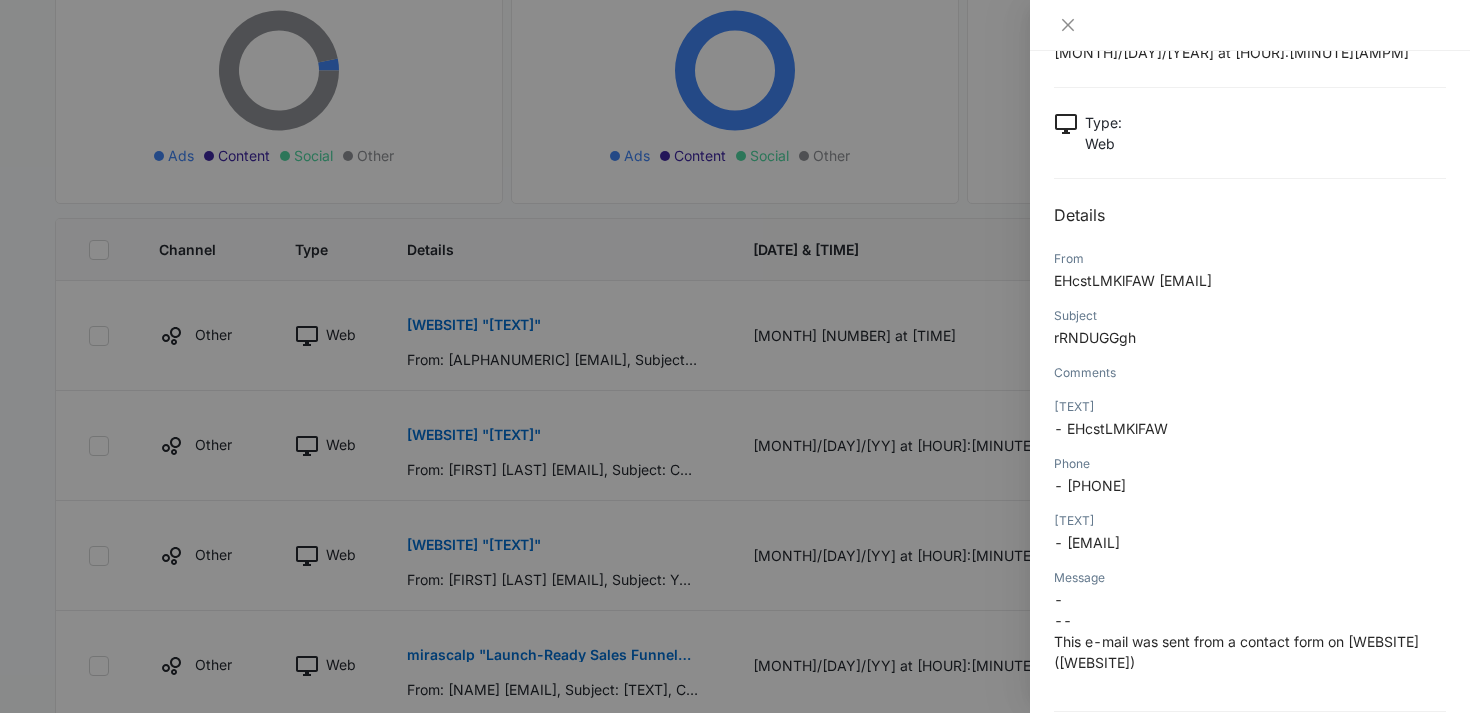 scroll, scrollTop: 51, scrollLeft: 0, axis: vertical 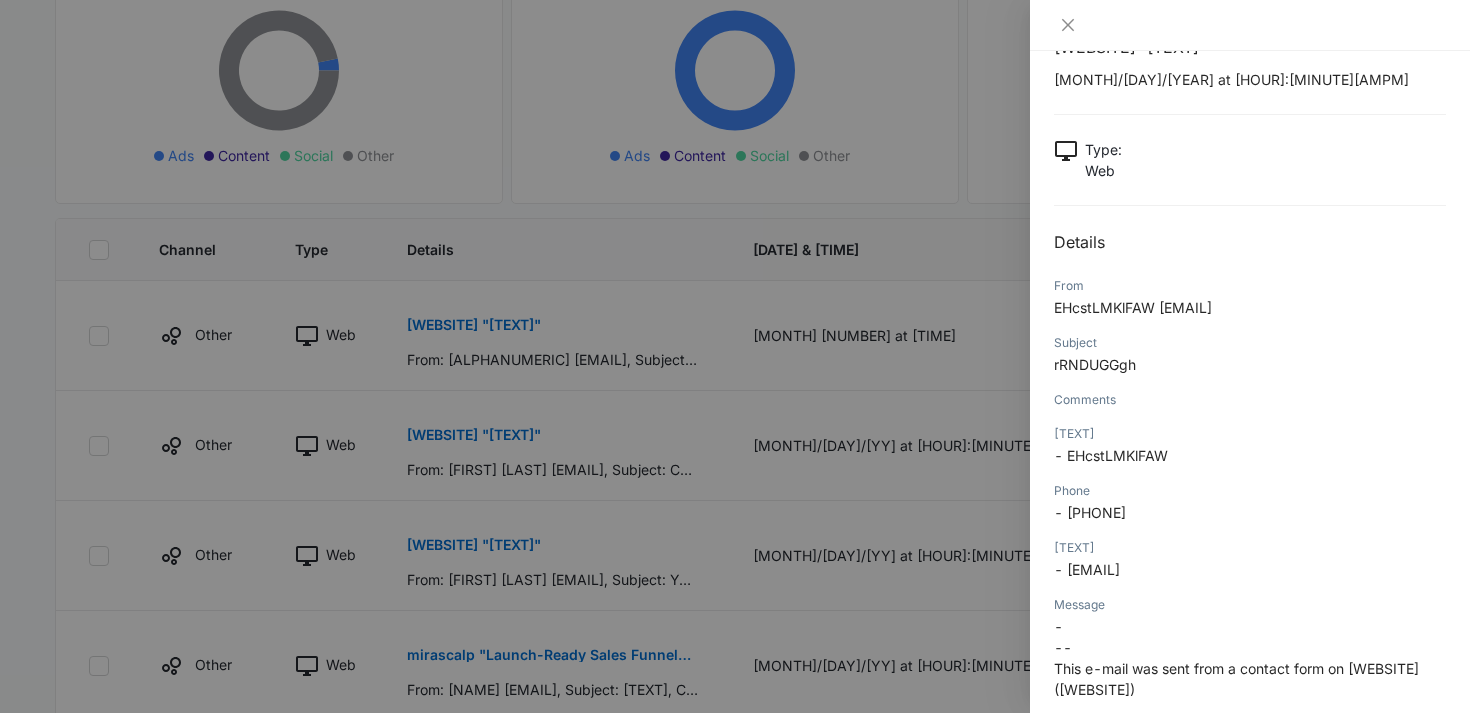click at bounding box center [1250, 25] 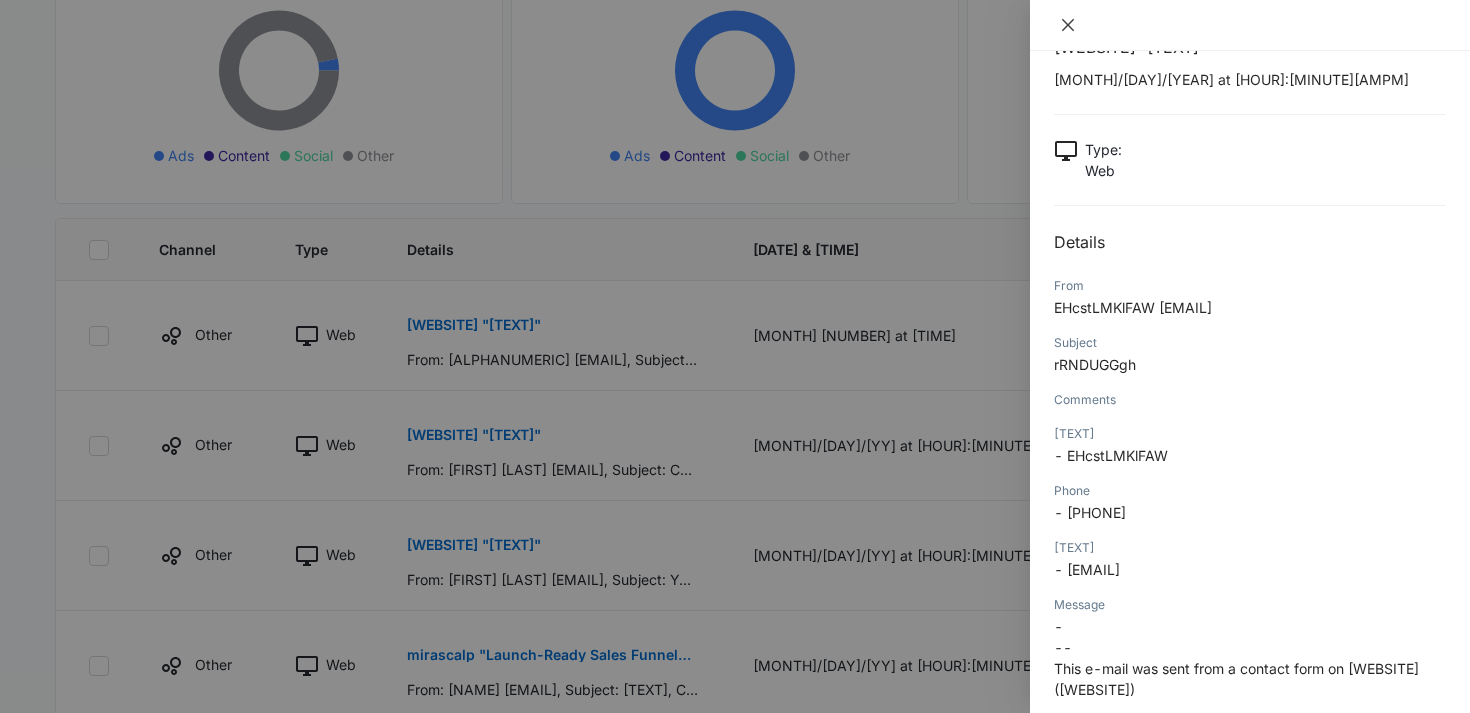click at bounding box center [1068, 25] 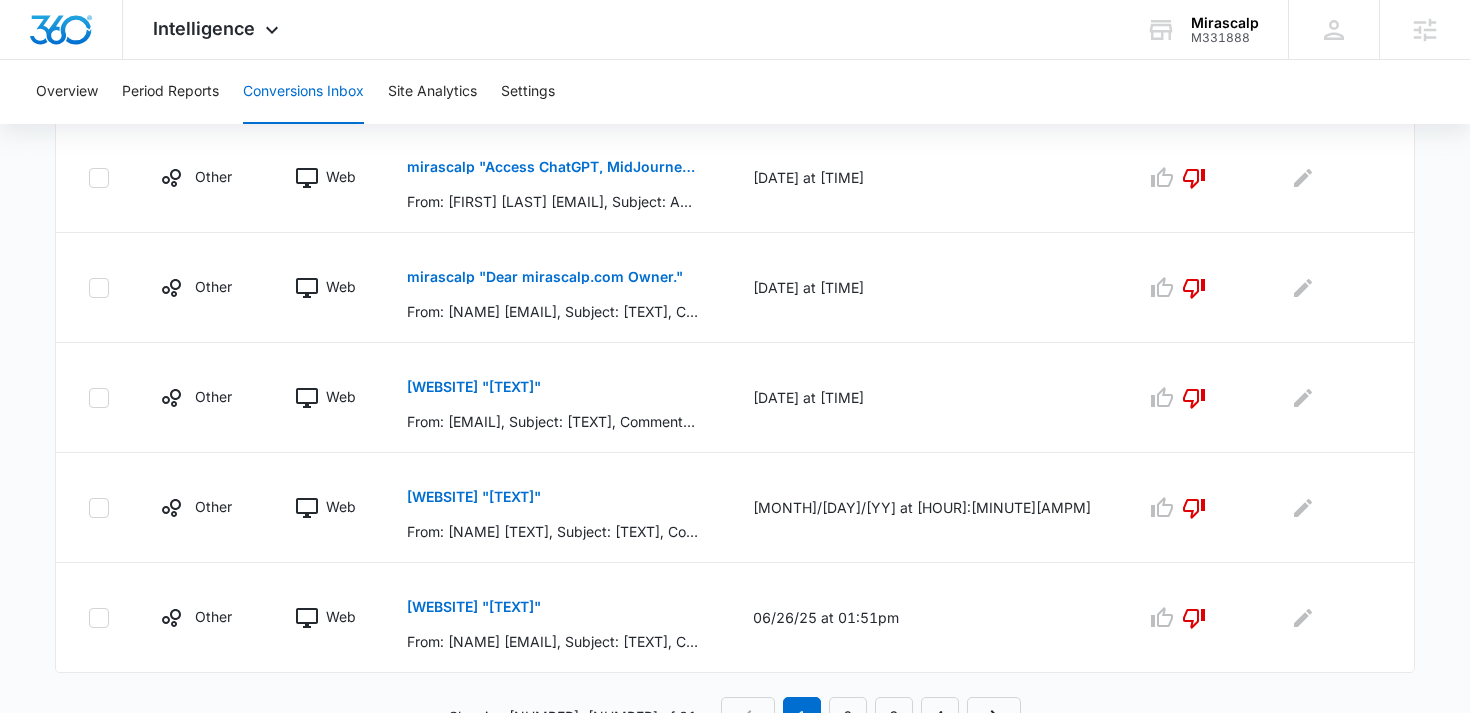 scroll, scrollTop: 1079, scrollLeft: 0, axis: vertical 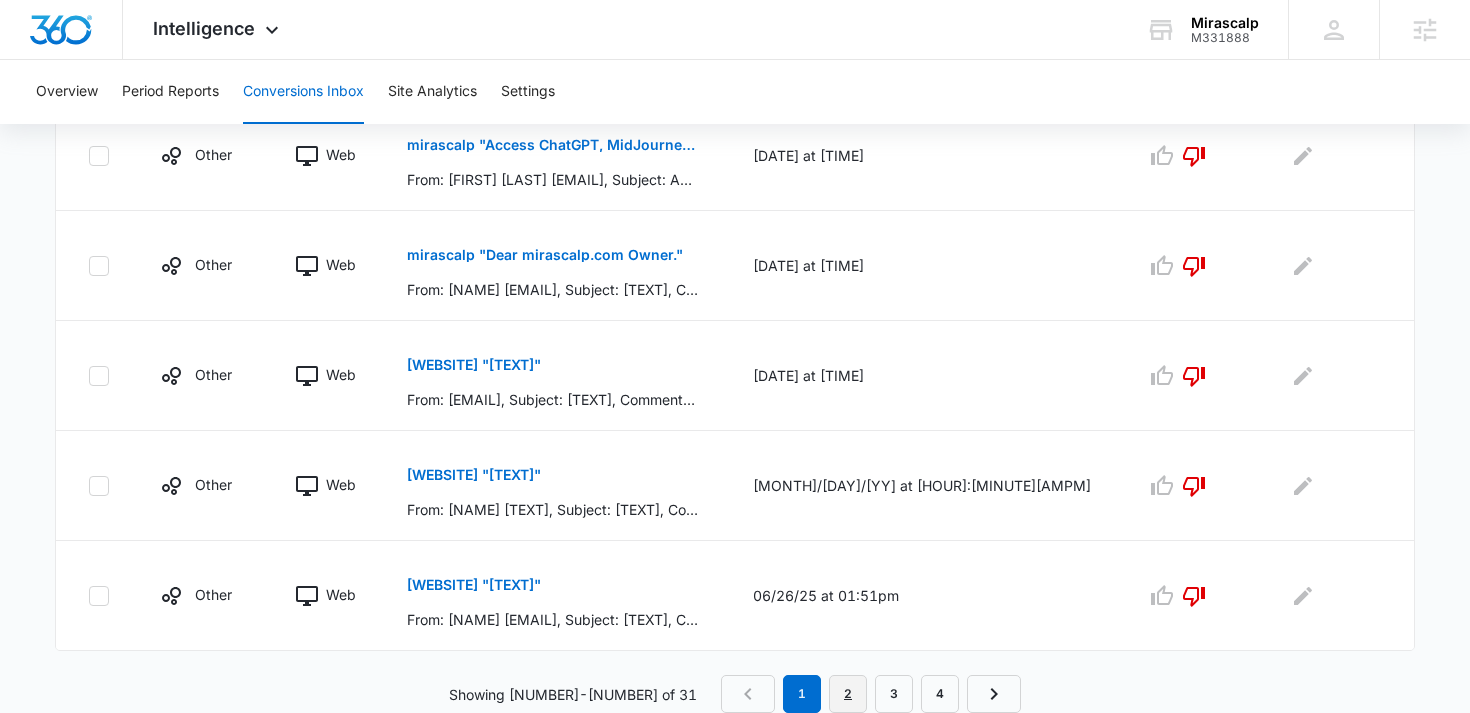 click on "2" at bounding box center [848, 694] 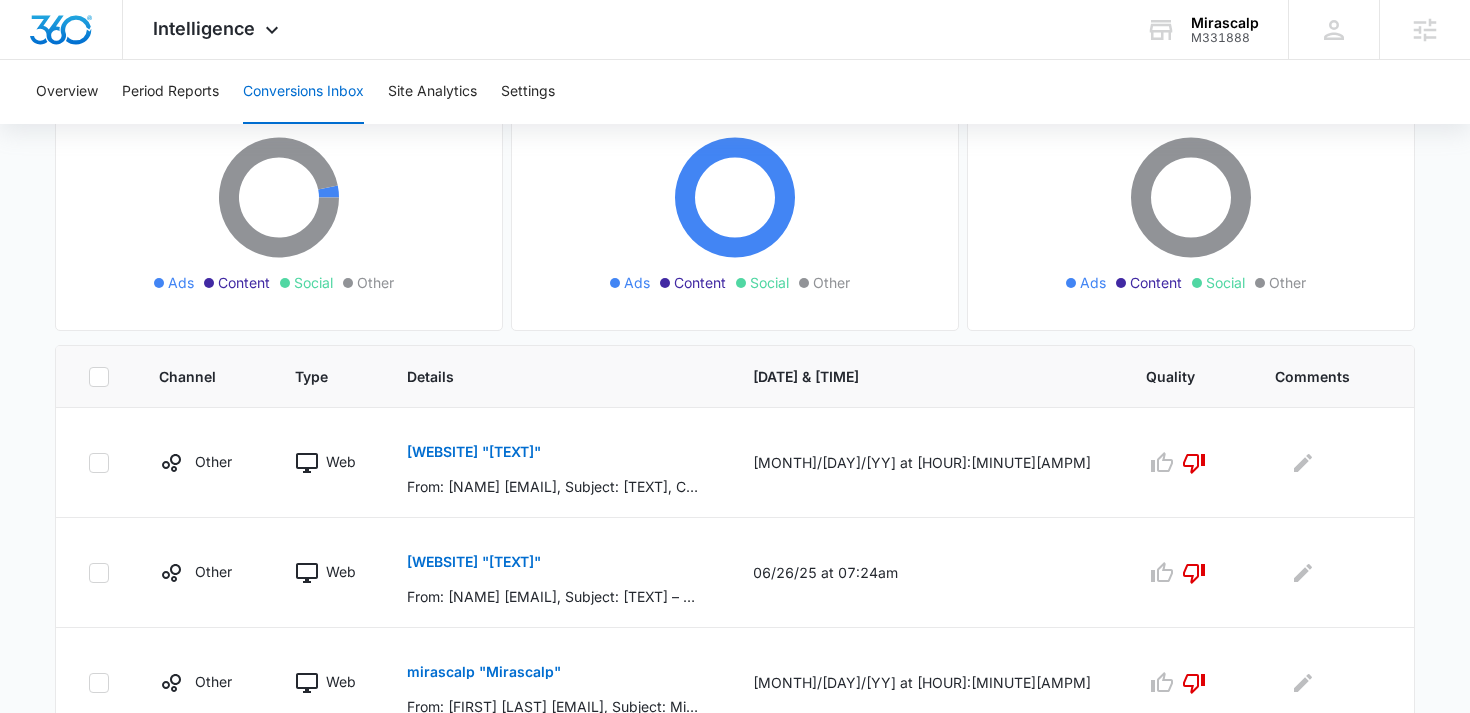 scroll, scrollTop: 228, scrollLeft: 0, axis: vertical 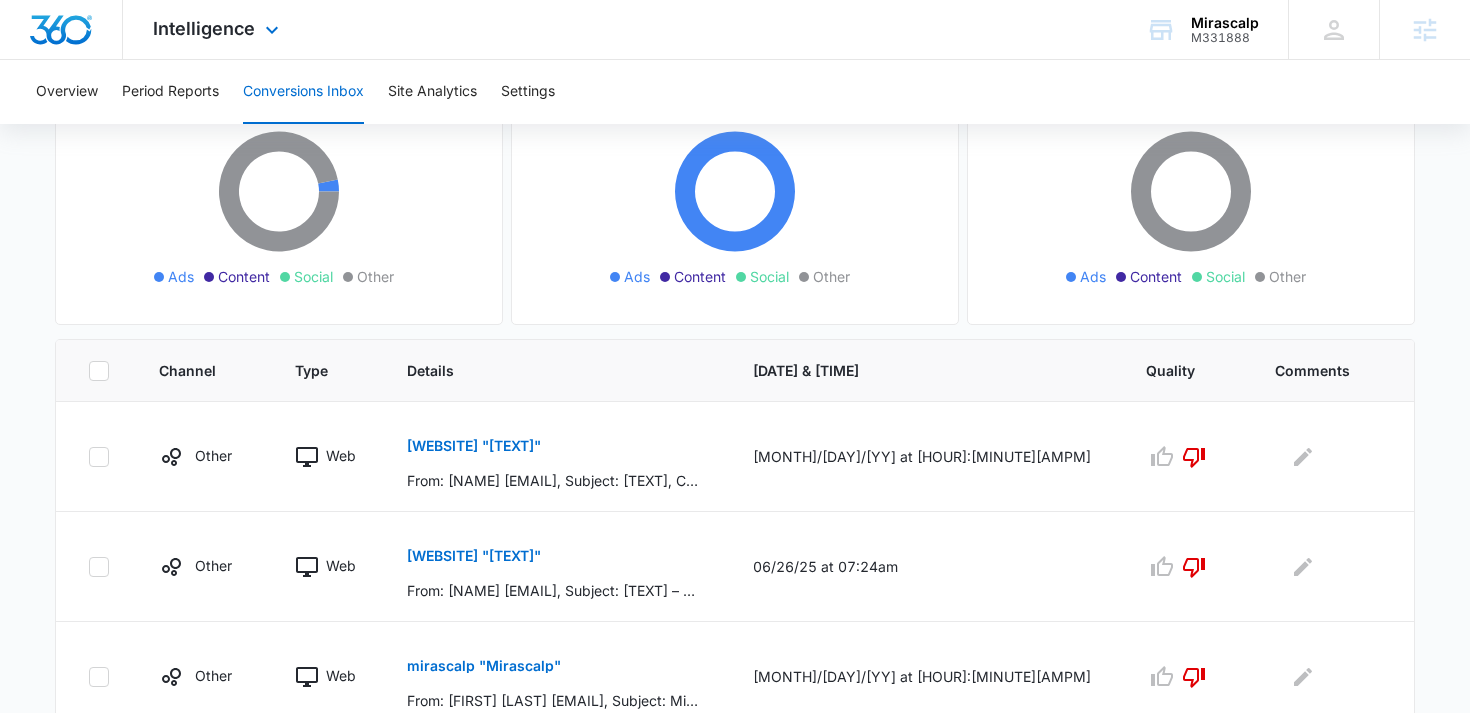 click on "[TEXT] [TEXT] [TEXT] [TEXT] [TEXT] [TEXT] [TEXT] [TEXT] [TEXT] [TEXT]" at bounding box center [218, 29] 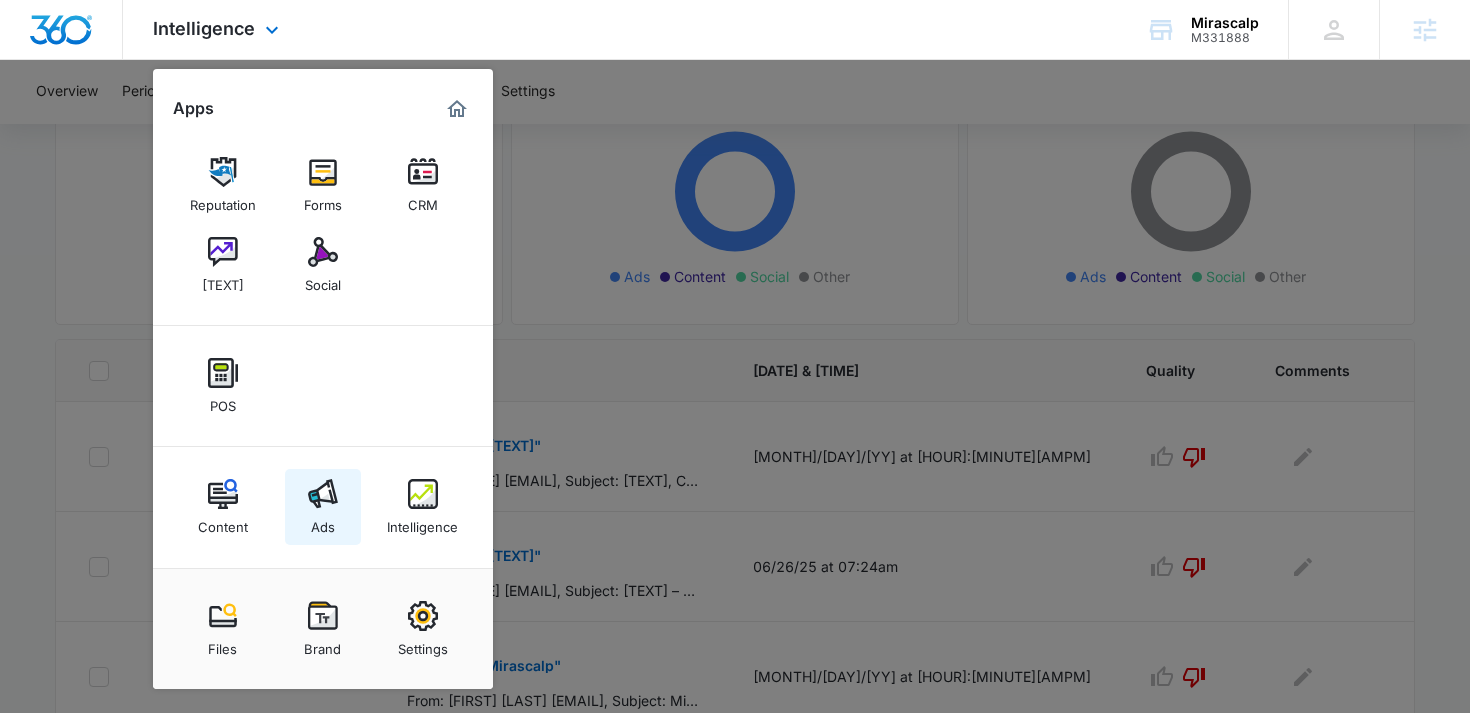 click on "Ads" at bounding box center (323, 522) 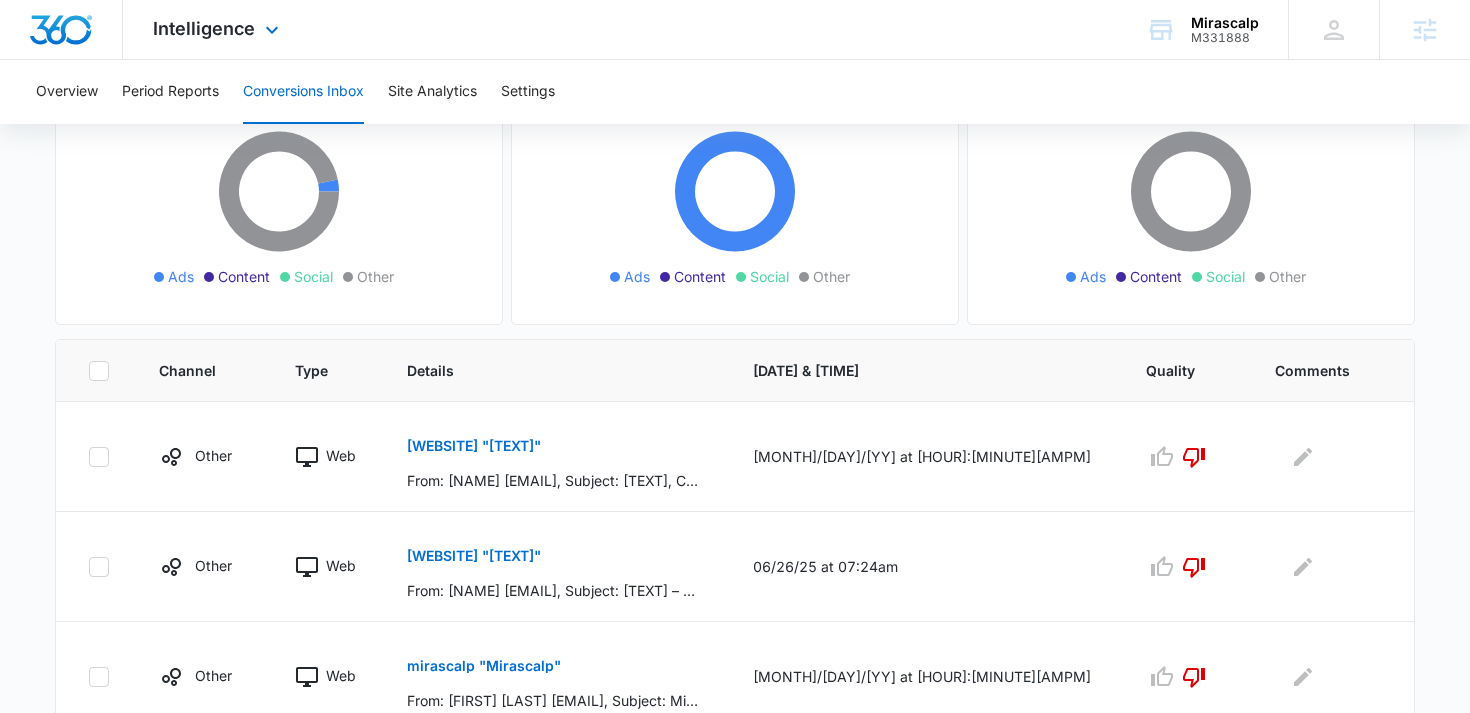 scroll, scrollTop: 0, scrollLeft: 0, axis: both 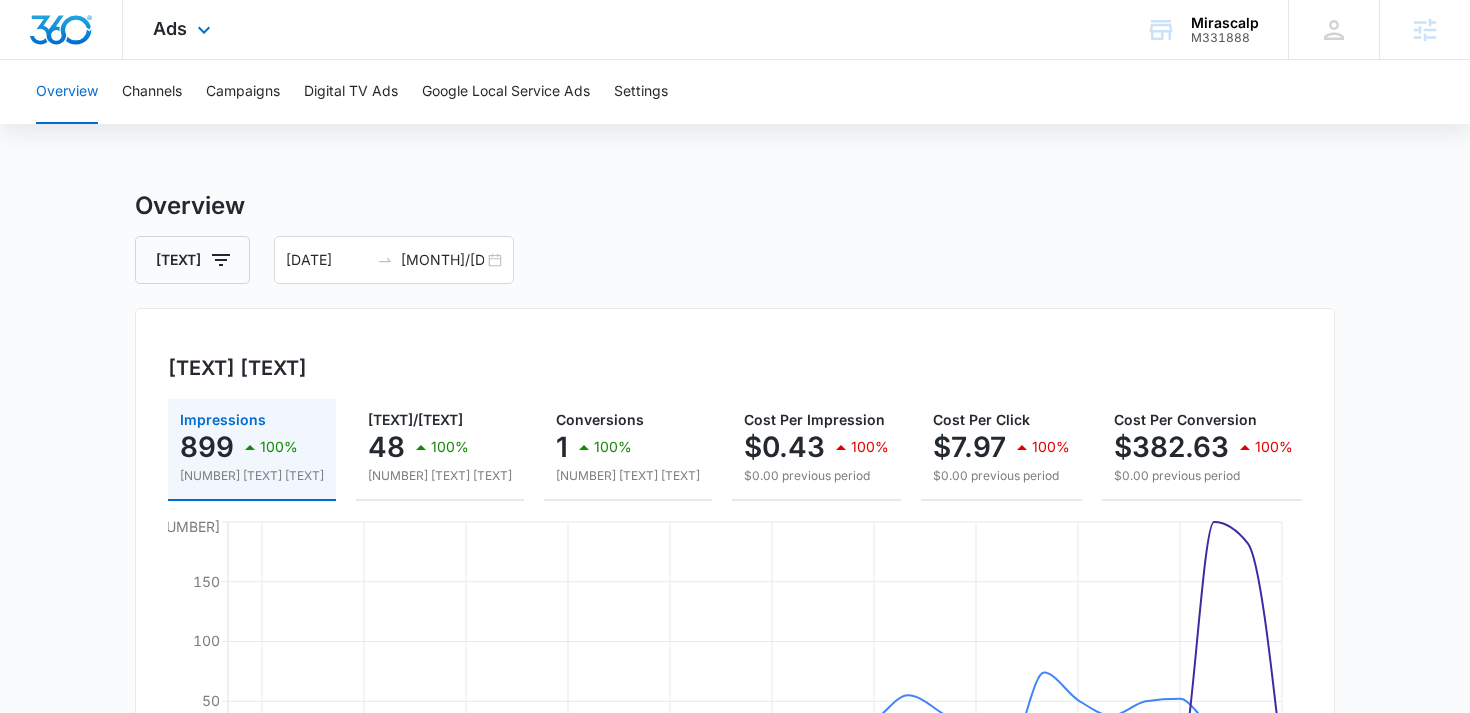 click on "Ads Apps Reputation Forms CRM Email Social POS Content Ads Intelligence Files Brand Settings" at bounding box center (184, 29) 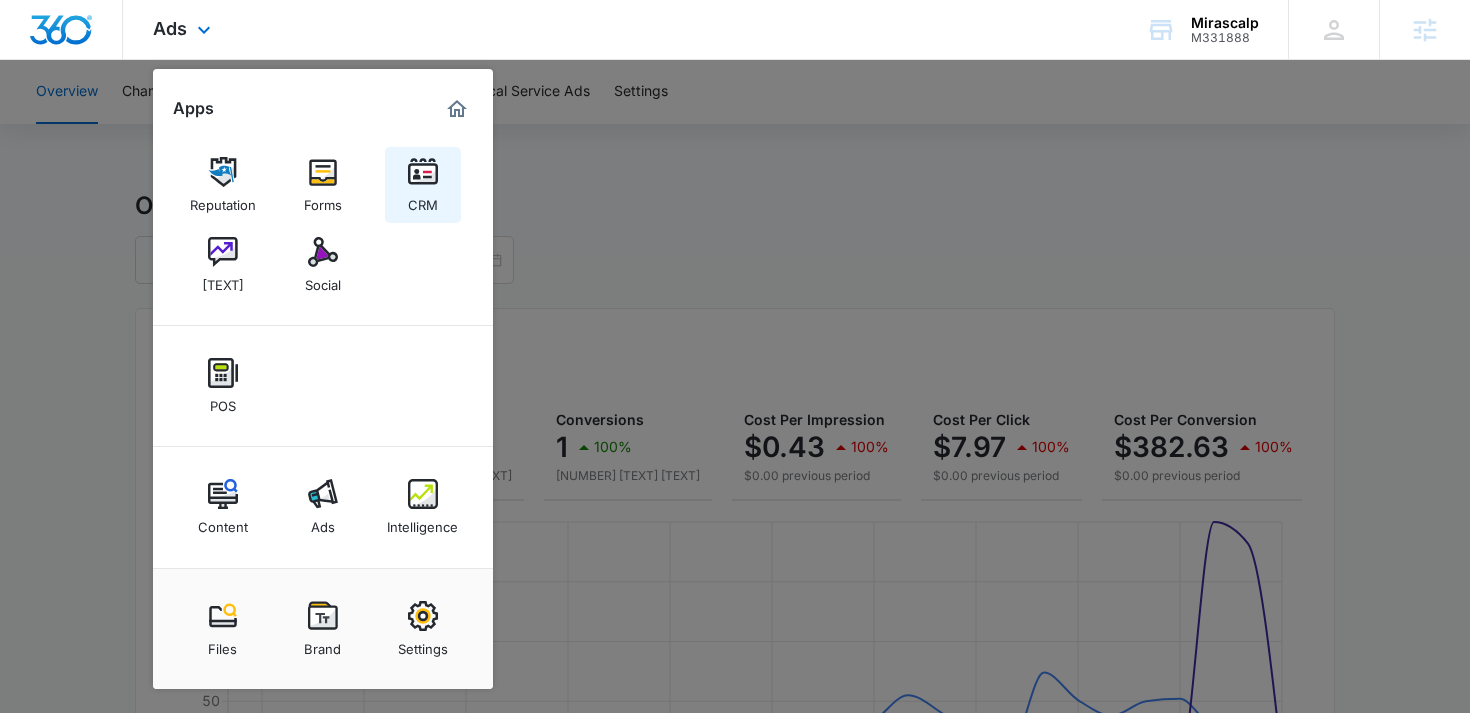 click at bounding box center (423, 172) 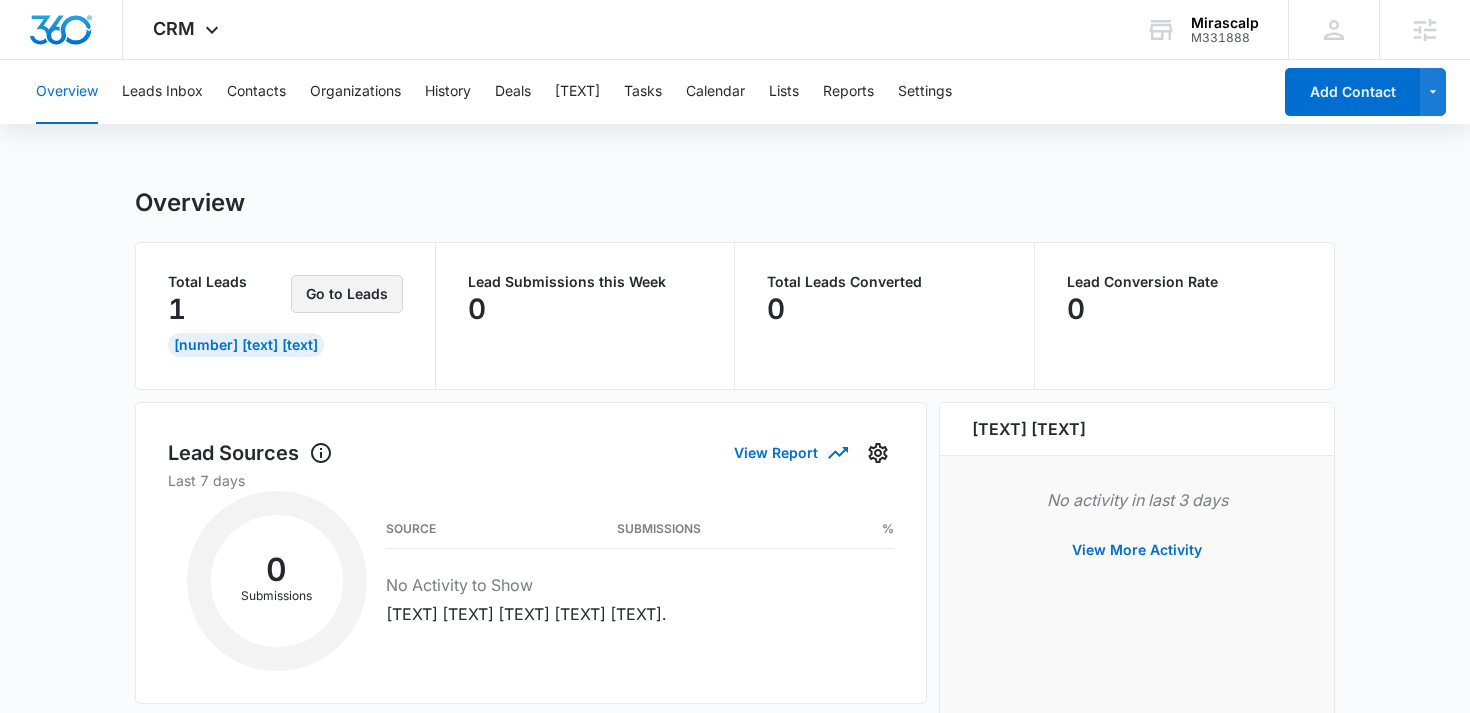 click on "Go to Leads" at bounding box center (347, 294) 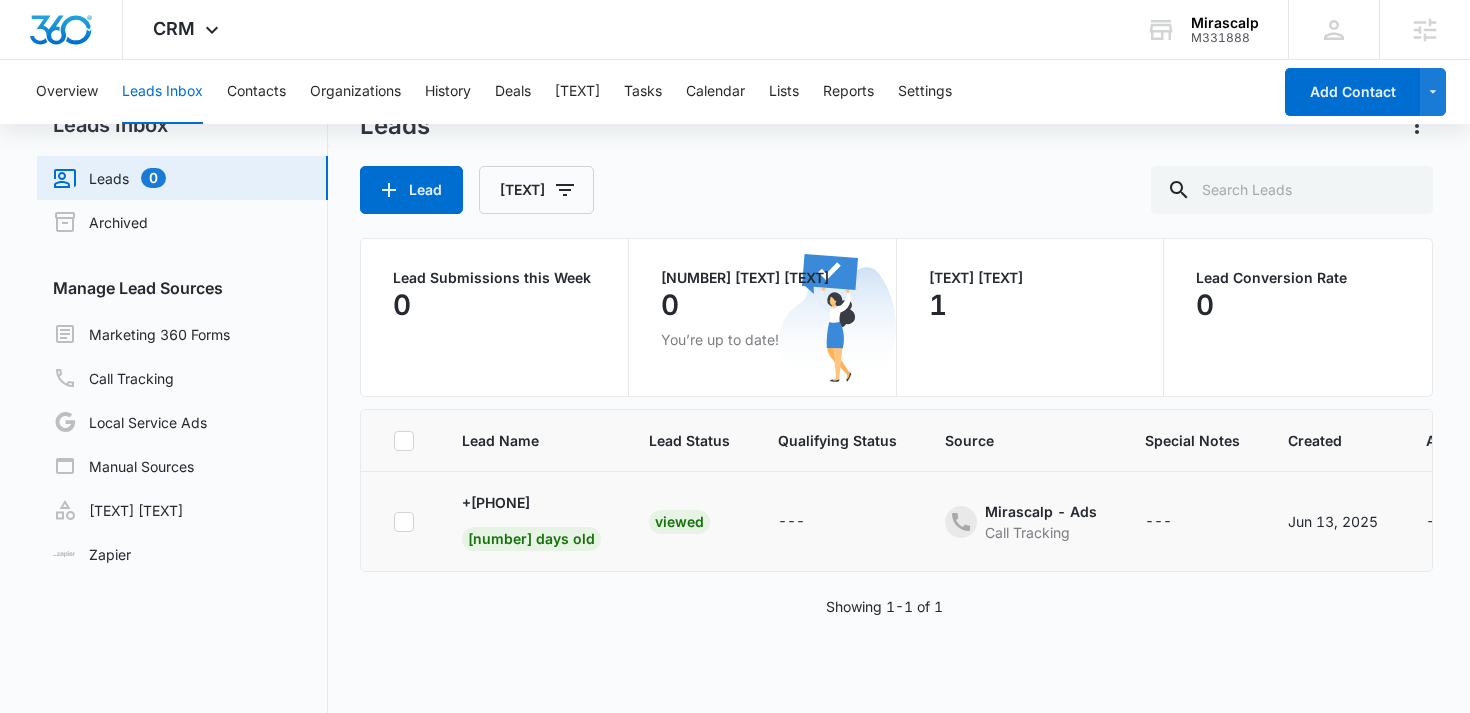 scroll, scrollTop: 49, scrollLeft: 0, axis: vertical 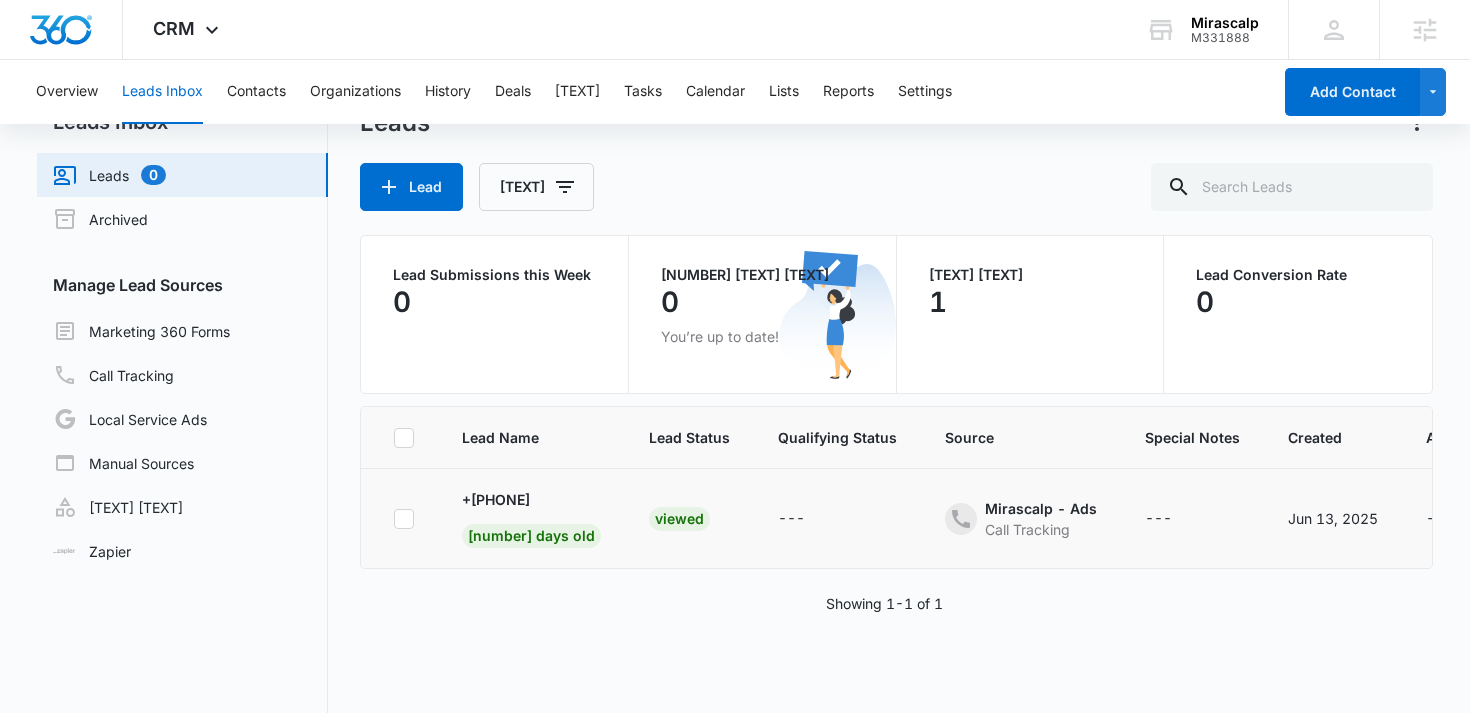 click on "Mirascalp - Ads" at bounding box center (1041, 508) 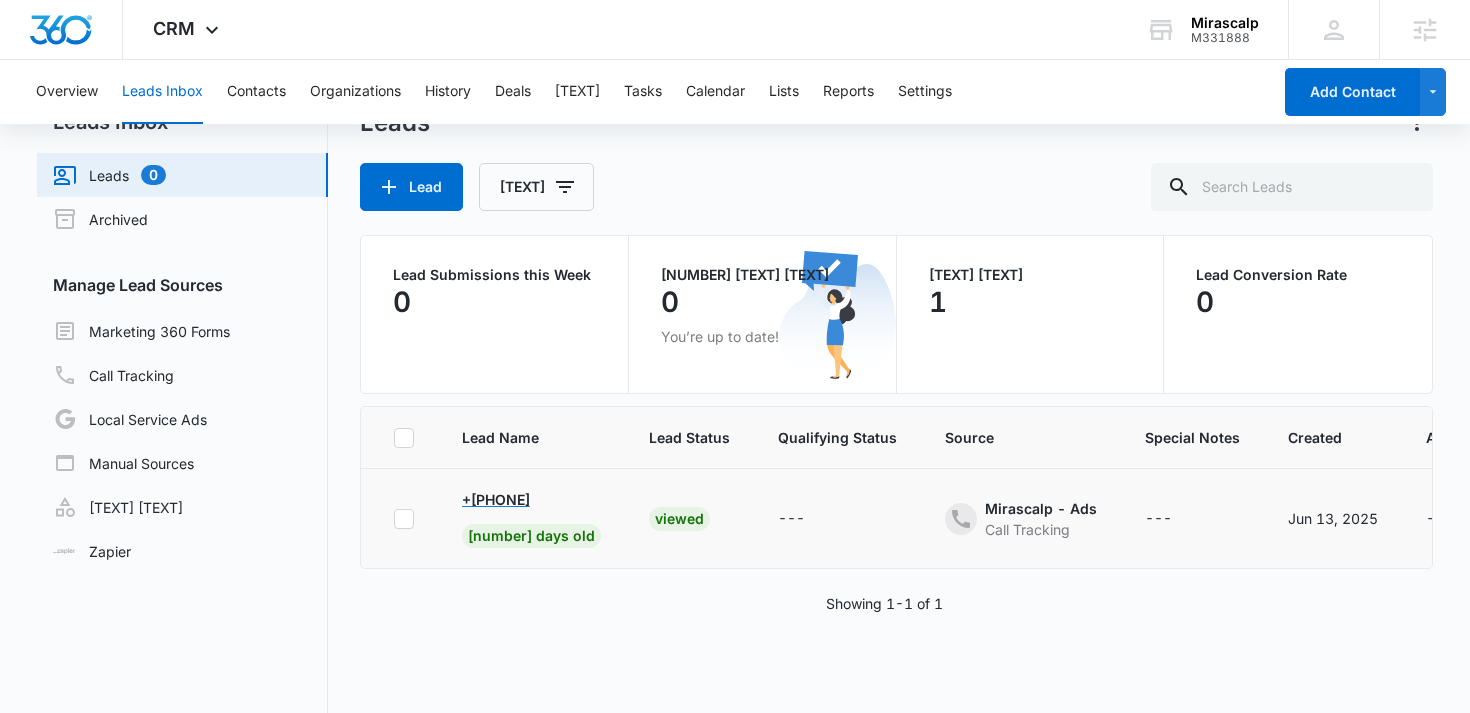 click on "+[PHONE]" at bounding box center [496, 499] 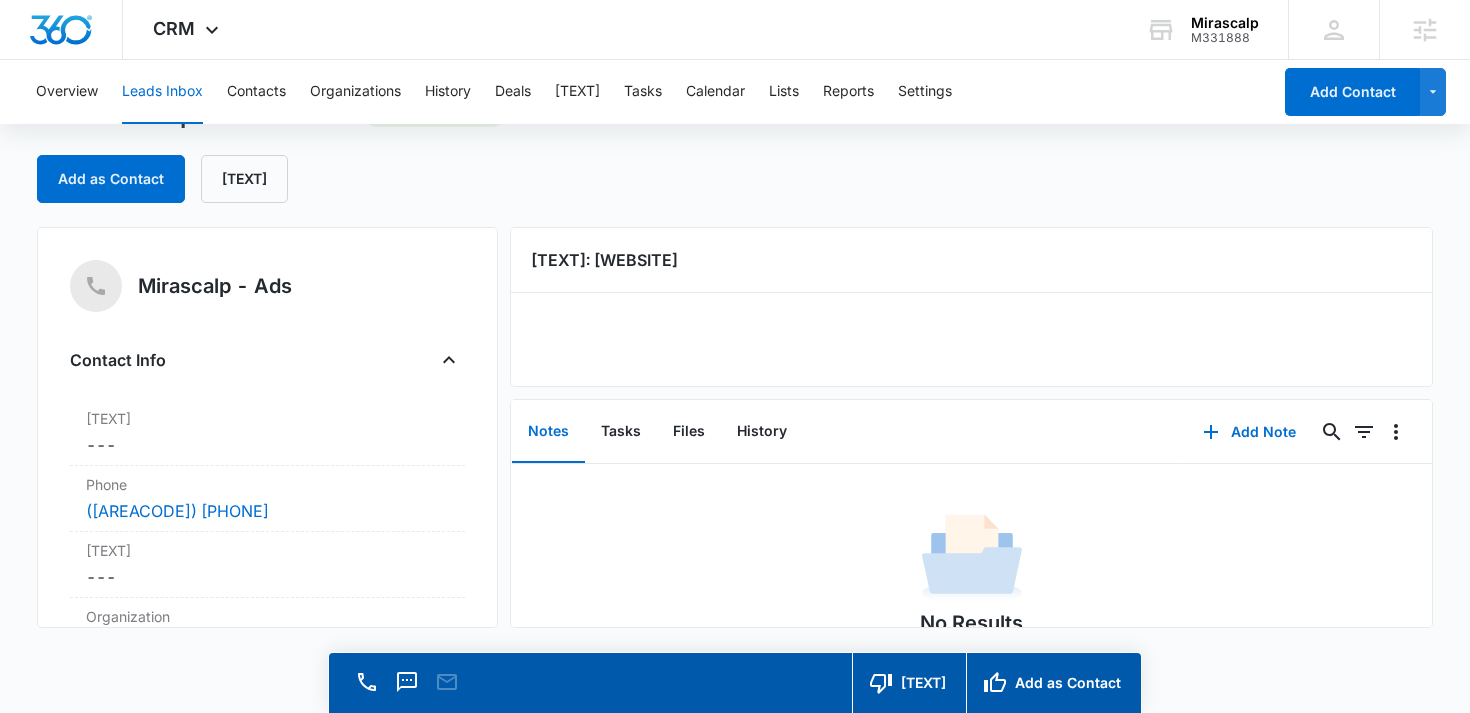 scroll, scrollTop: 0, scrollLeft: 0, axis: both 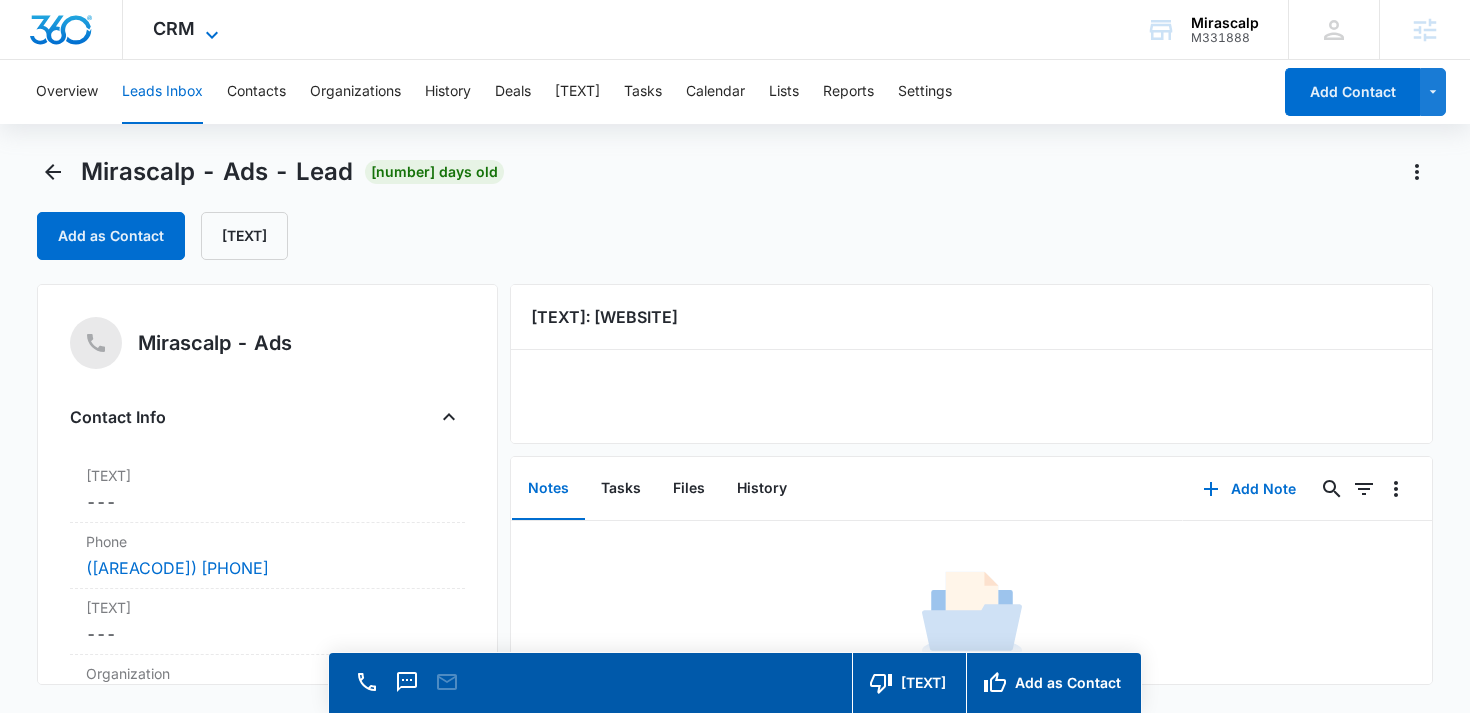 click on "CRM" at bounding box center [174, 28] 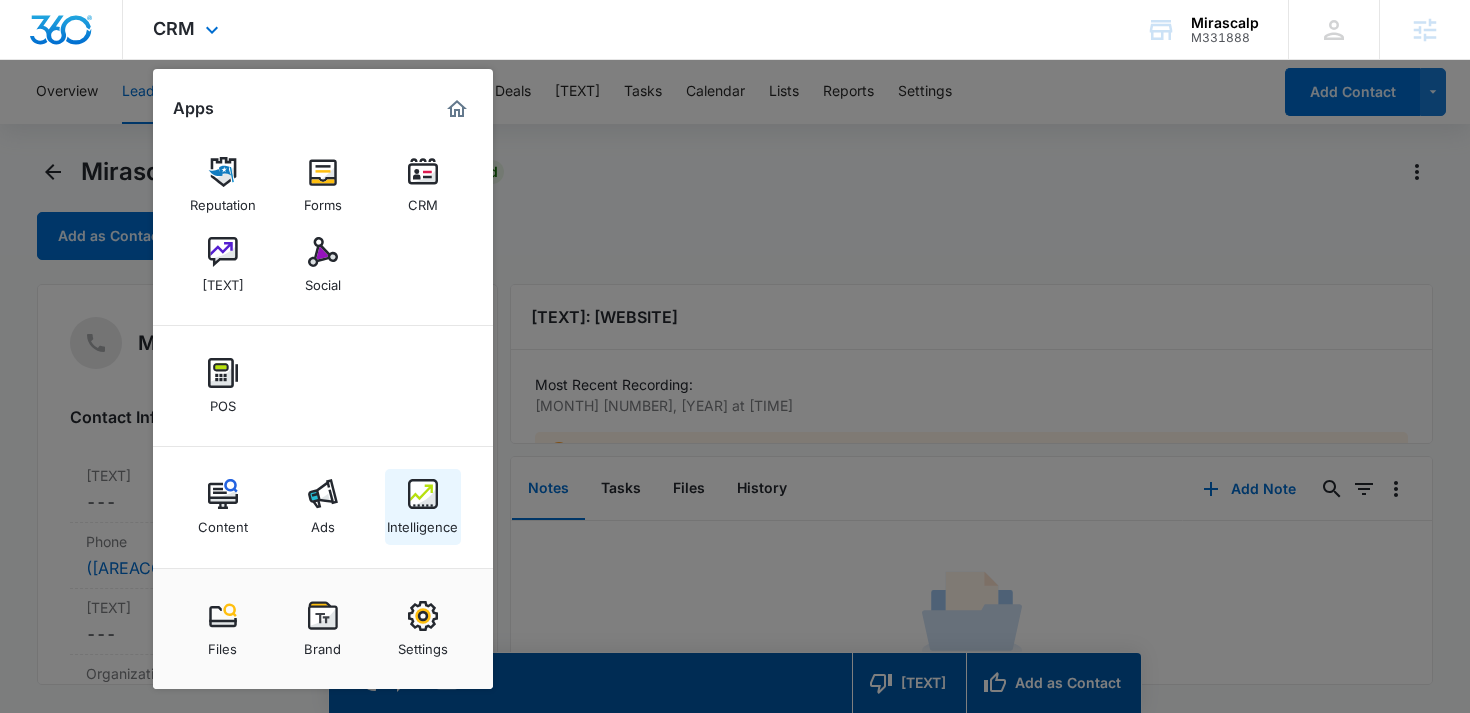 click on "Intelligence" at bounding box center [423, 507] 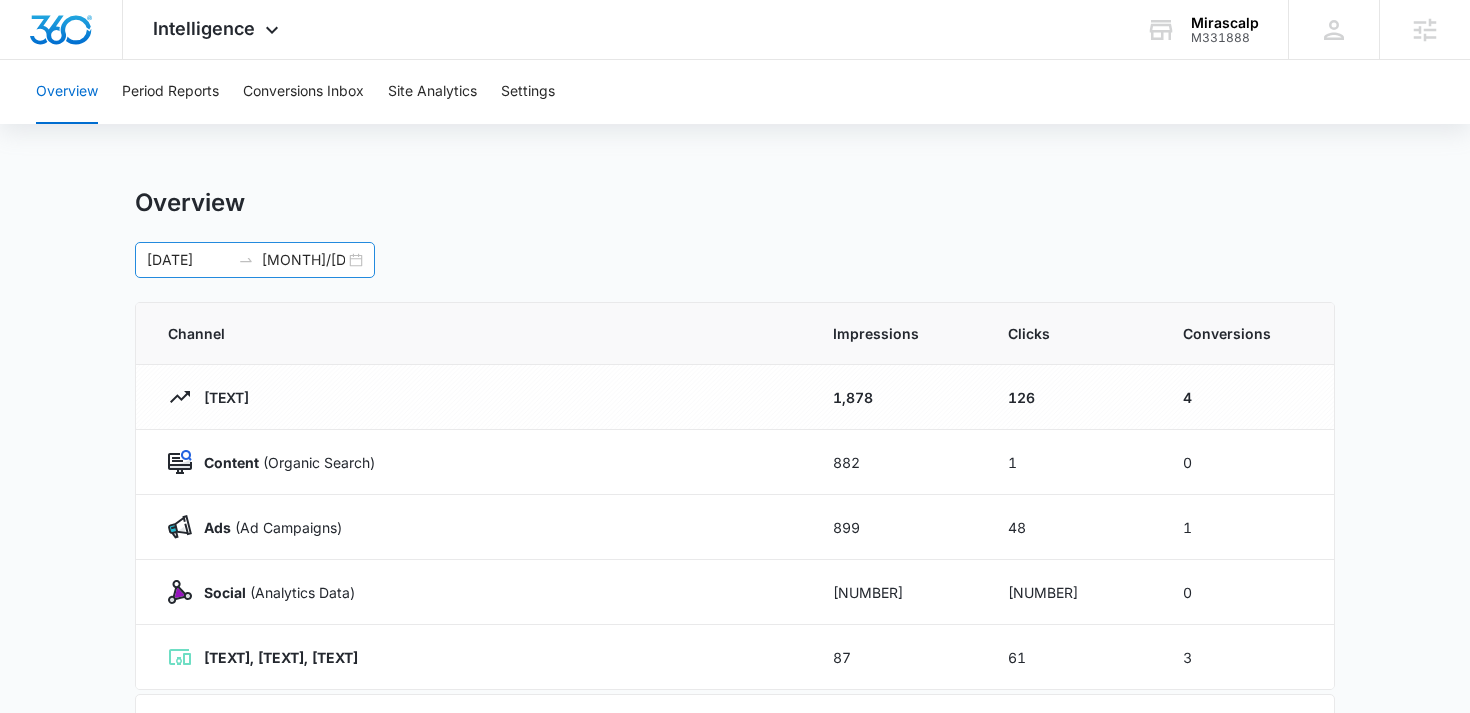 click on "[MONTH]/[DAY]/[YEAR] [MONTH]/[DAY]/[YEAR]" at bounding box center (255, 260) 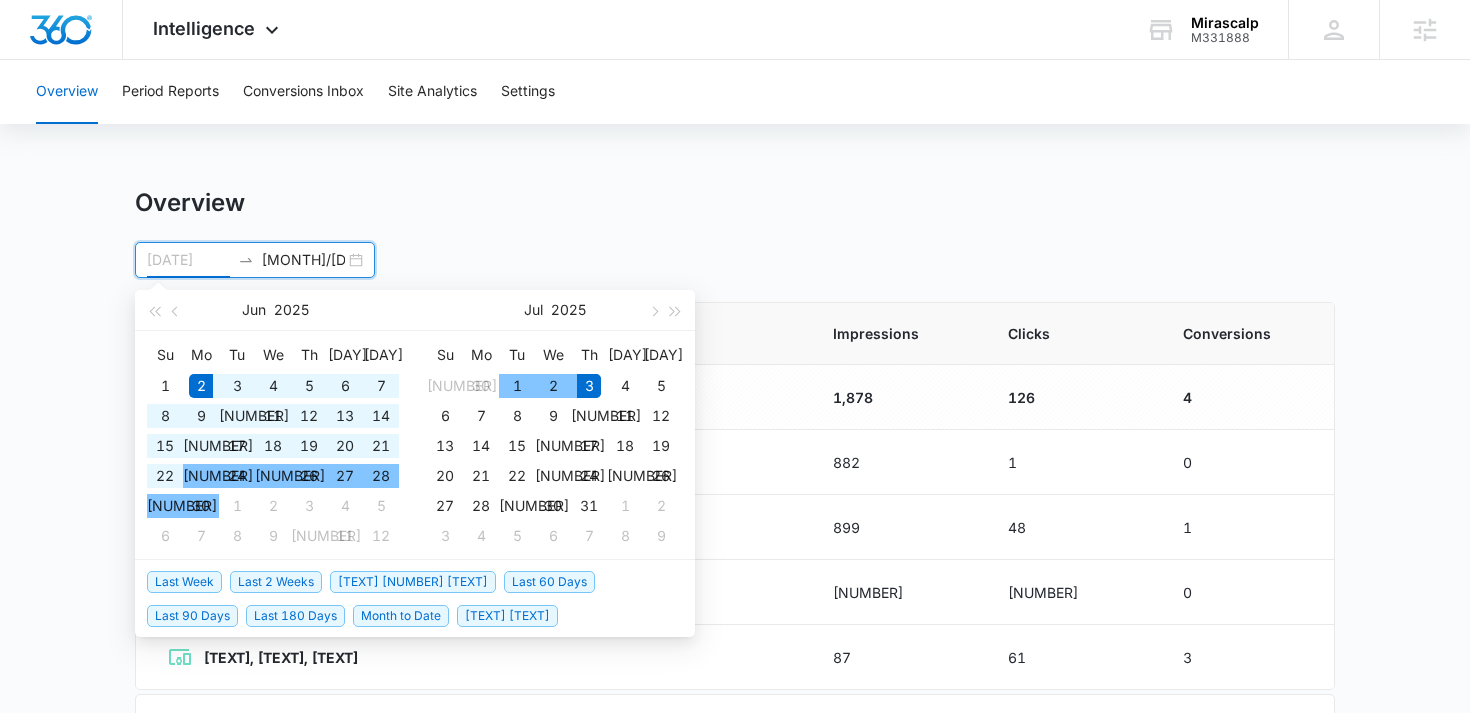 click on "[NUMBER]" at bounding box center [218, 476] 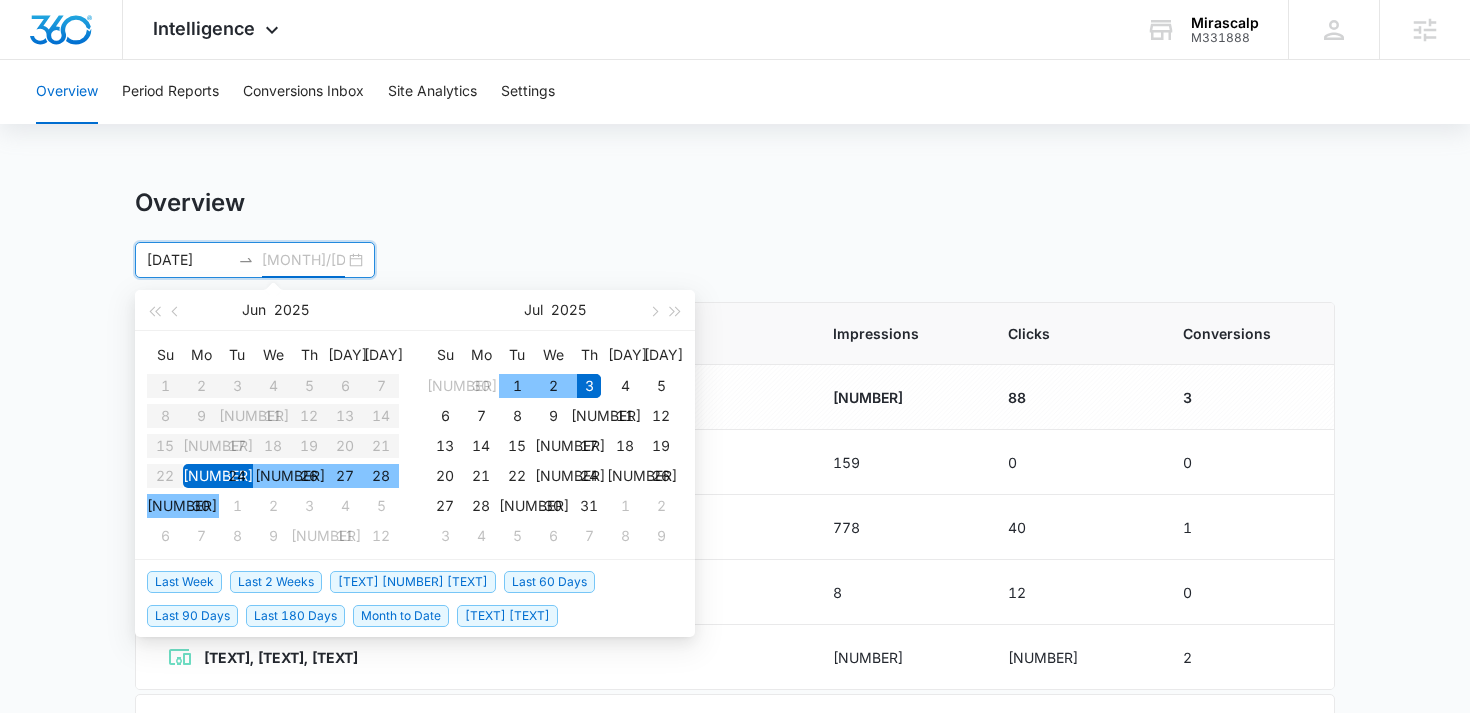 click on "3" at bounding box center (589, 386) 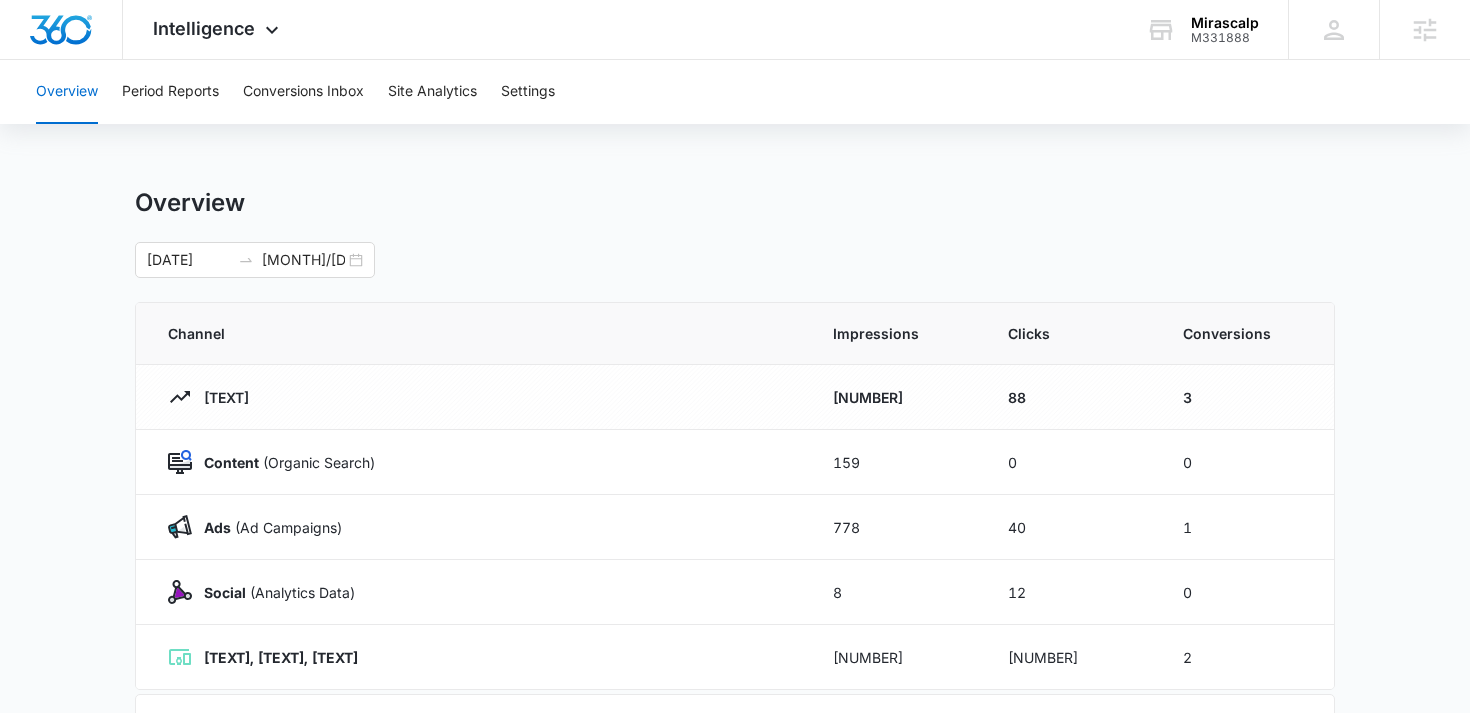 click on "Overview [DATE] [DATE] [MONTH] [YEAR] Su Mo Tu We Th Fr Sa 1 2 3 4 5 6 7 8 9 10 11 12 13 14 15 16 17 18 19 20 21 22 23 24 25 26 27 28 29 30 1 2 3 4 5 6 7 8 9 10 11 12 Jul [YEAR] Su Mo Tu We Th Fr Sa 29 30 1 2 3 4 5 6 7 8 9 10 11 12 13 14 15 16 17 18 19 20 21 22 23 24 25 26 27 28 29 30 31 1 2 3 4 5 6 7 8 9 Last Week Last 2 Weeks Last 30 Days Last 60 Days Last 90 Days Last 180 Days Month to Date Year to Date Channel Impressions Clicks Conversions Totals 981 88 3 Content (Organic Search) 159 0 0 Ads (Ad Campaigns) 778 40 1 Social (Analytics Data) 8 12 0 Direct, Referral, Other 36 36 2 Breakdown of Clicks and Overall Conversions [DATE] [DATE] [DATE] [DATE] [DATE] [DATE] 0 8 16 24 32 Clicks 0 1 1 2 2 Conversions Organic Search Ad Campaigns Social Direct, Referral, Other Conversions" at bounding box center [735, 713] 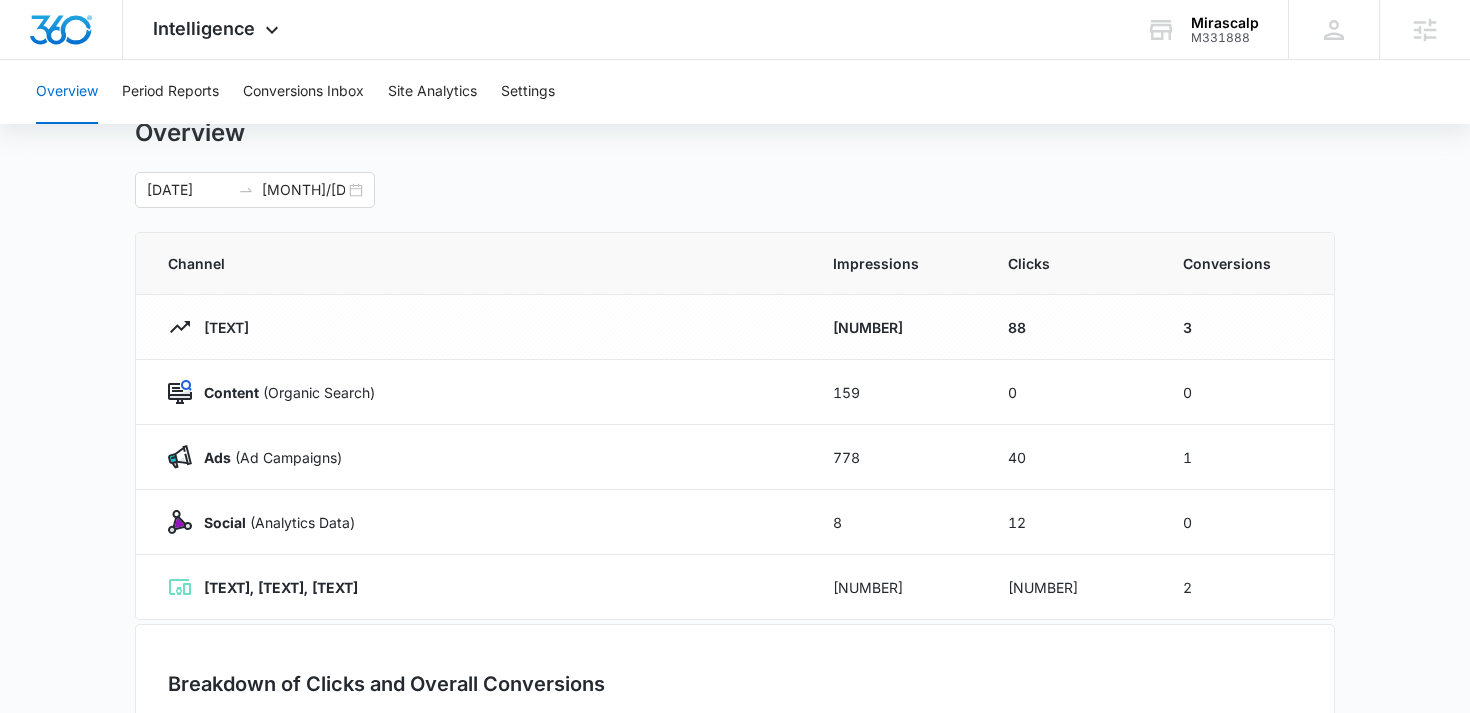 scroll, scrollTop: 111, scrollLeft: 0, axis: vertical 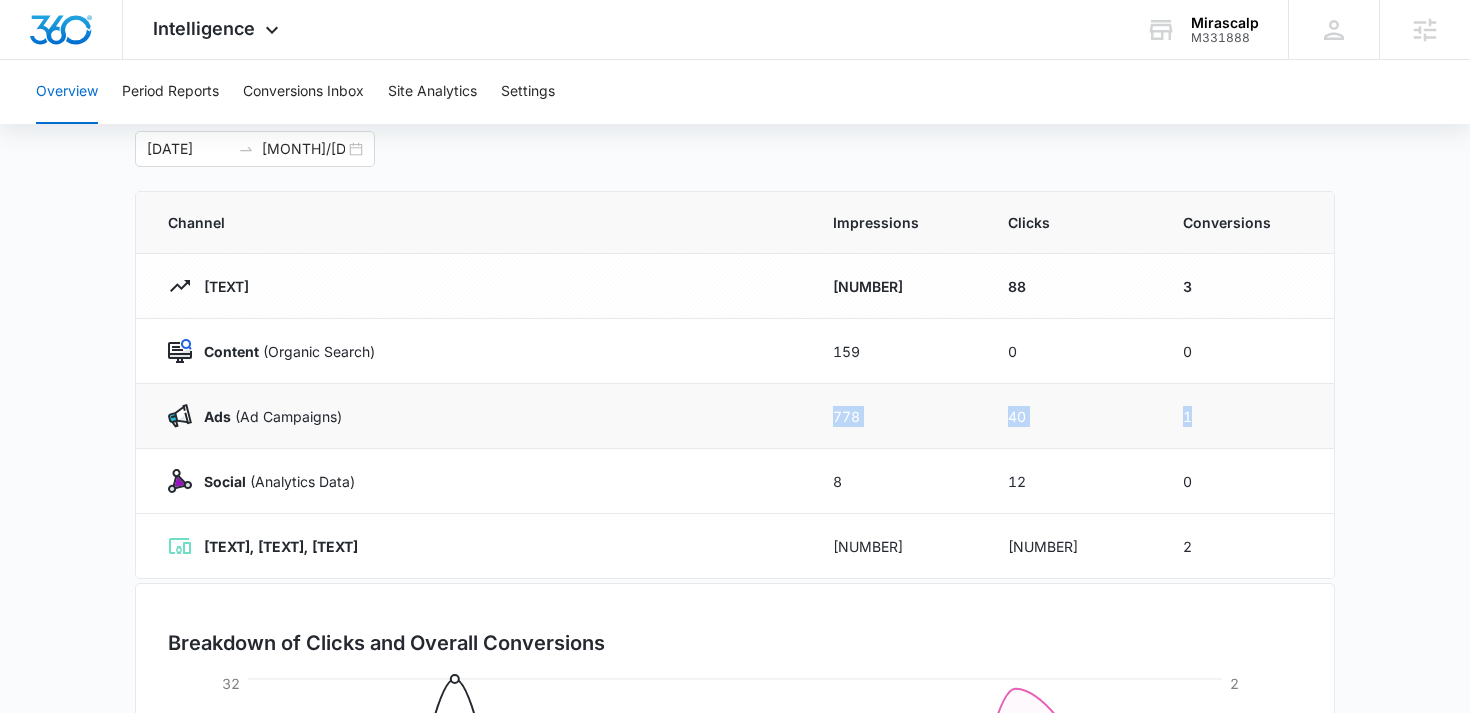 drag, startPoint x: 818, startPoint y: 424, endPoint x: 1197, endPoint y: 423, distance: 379.0013 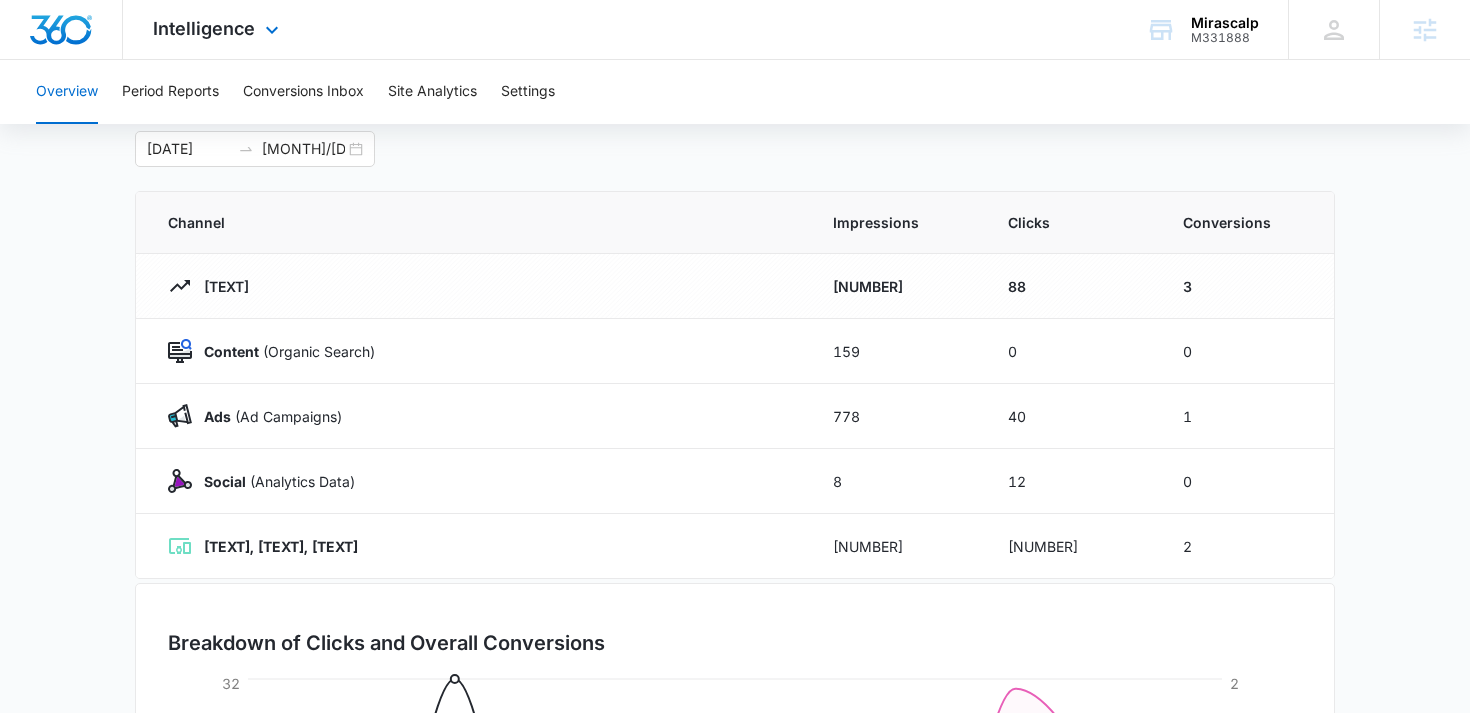 click on "[TEXT] [TEXT] [TEXT] [TEXT] [TEXT] [TEXT] [TEXT] [TEXT] [TEXT] [TEXT]" at bounding box center [218, 29] 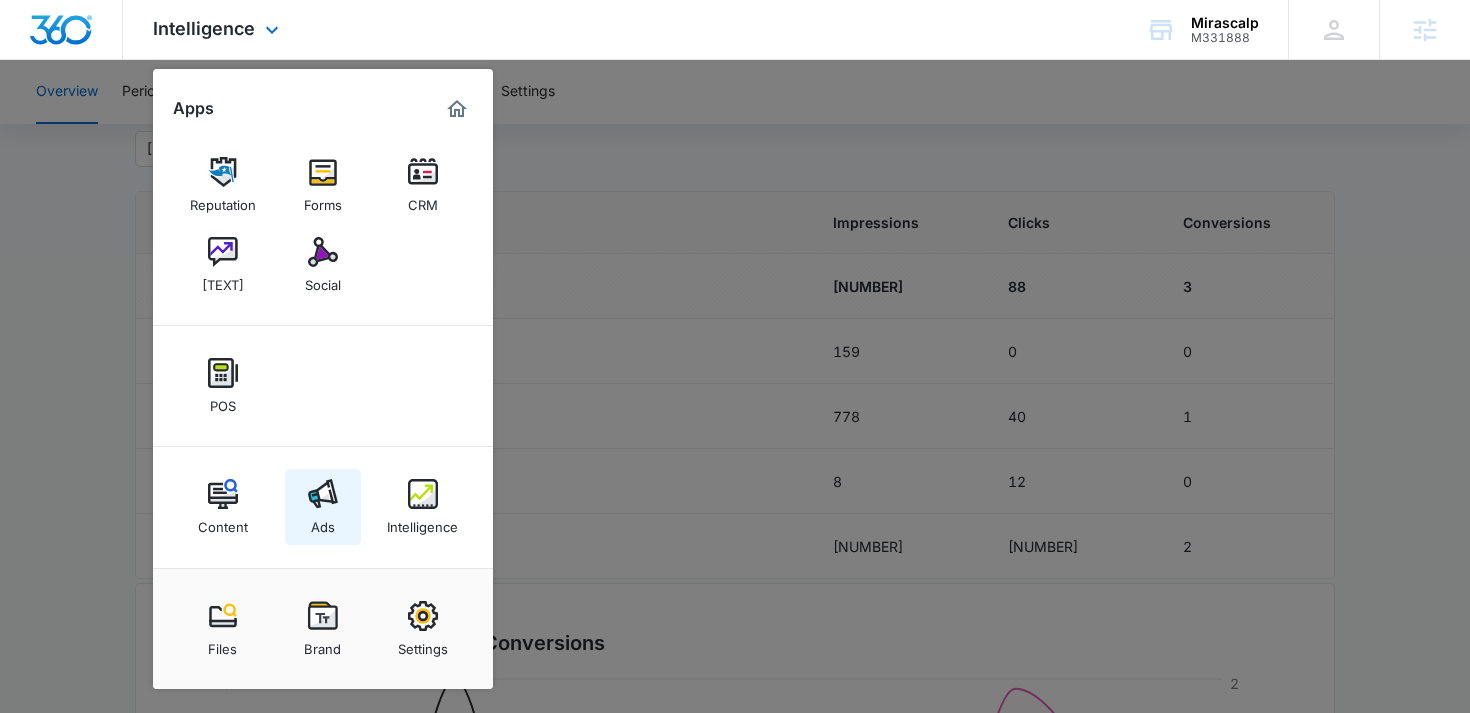 click on "Ads" at bounding box center [323, 522] 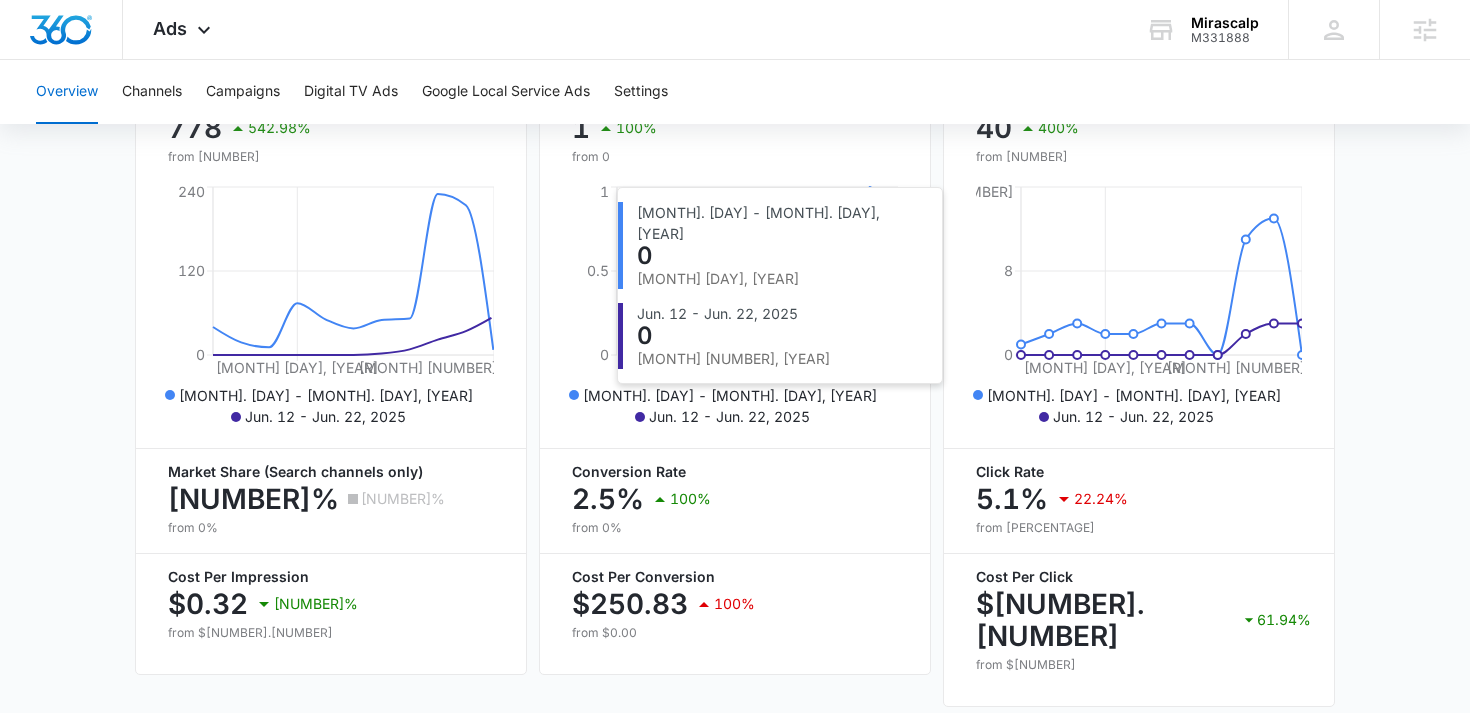scroll, scrollTop: 892, scrollLeft: 0, axis: vertical 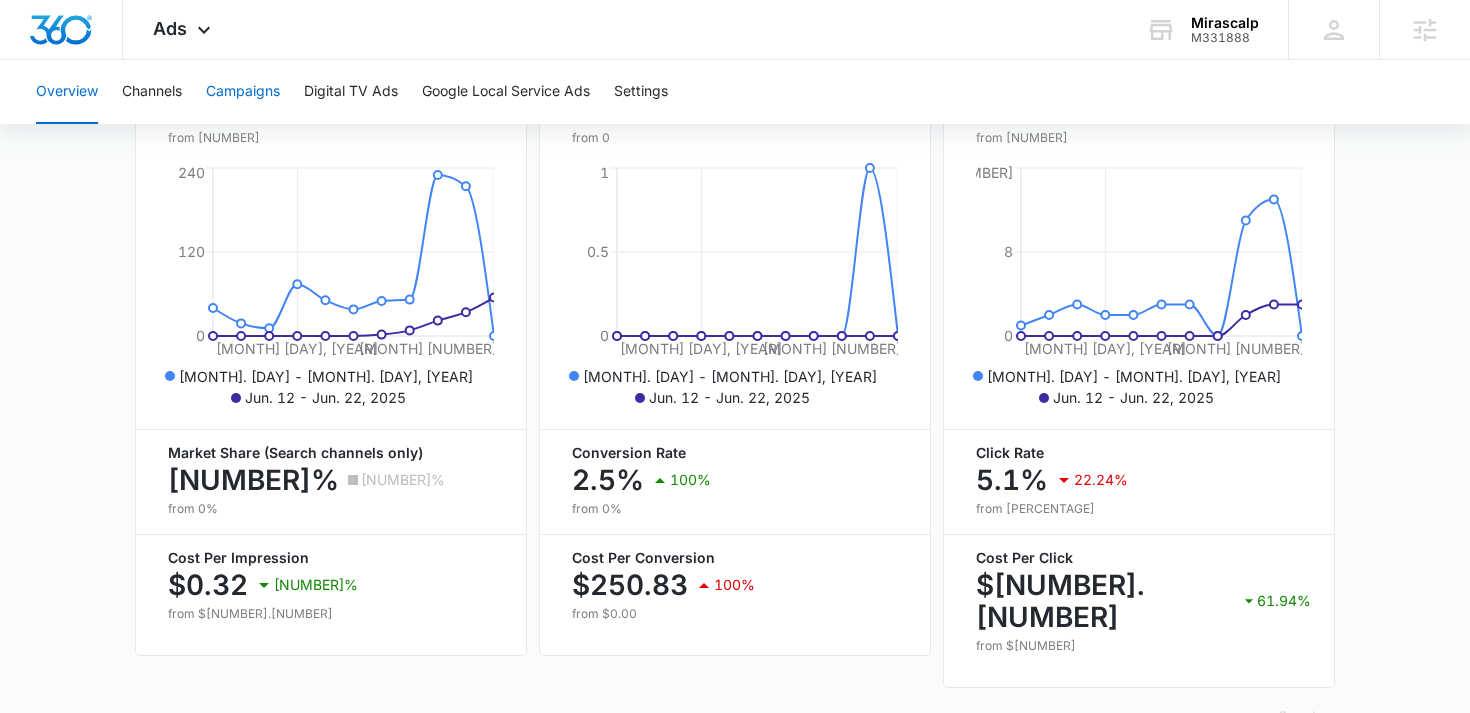 click on "Campaigns" at bounding box center [243, 92] 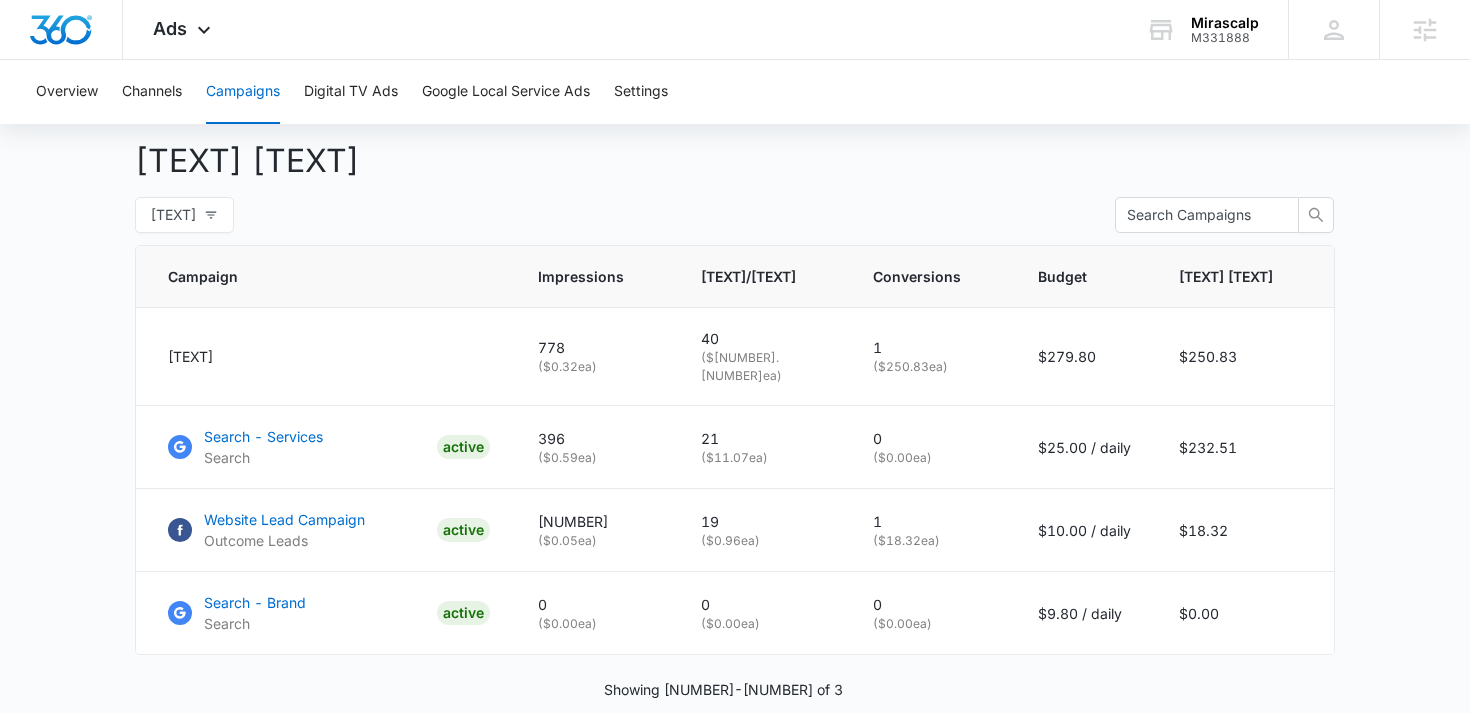 scroll, scrollTop: 760, scrollLeft: 0, axis: vertical 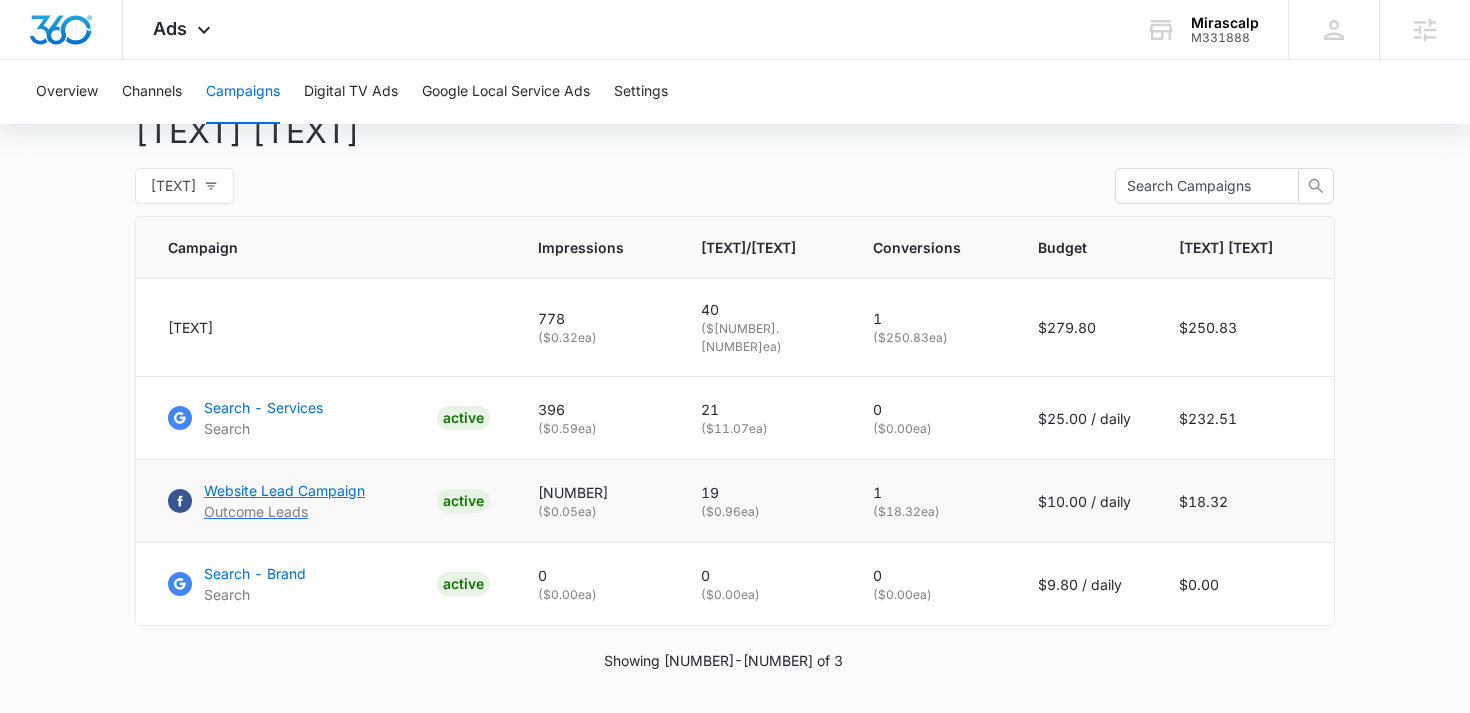 click on "Website Lead Campaign" at bounding box center (284, 490) 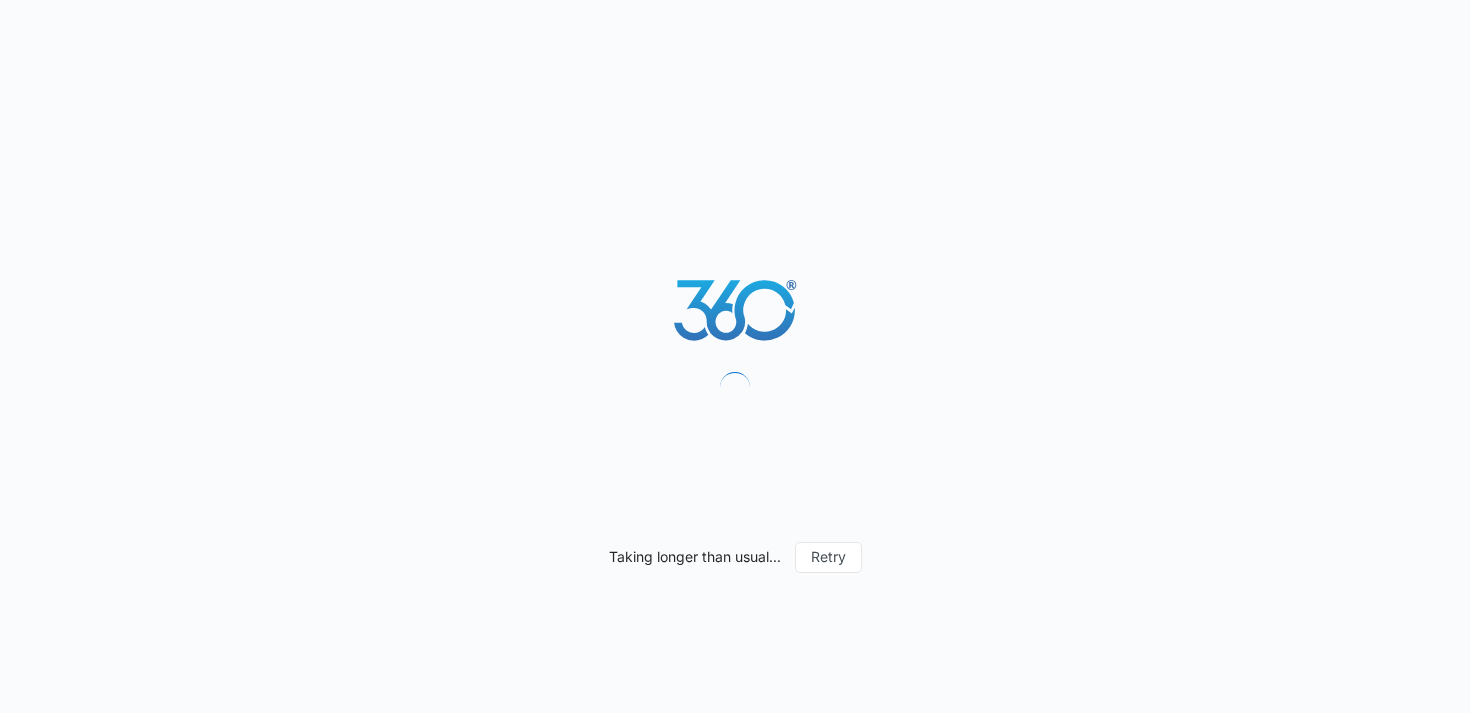 scroll, scrollTop: 0, scrollLeft: 0, axis: both 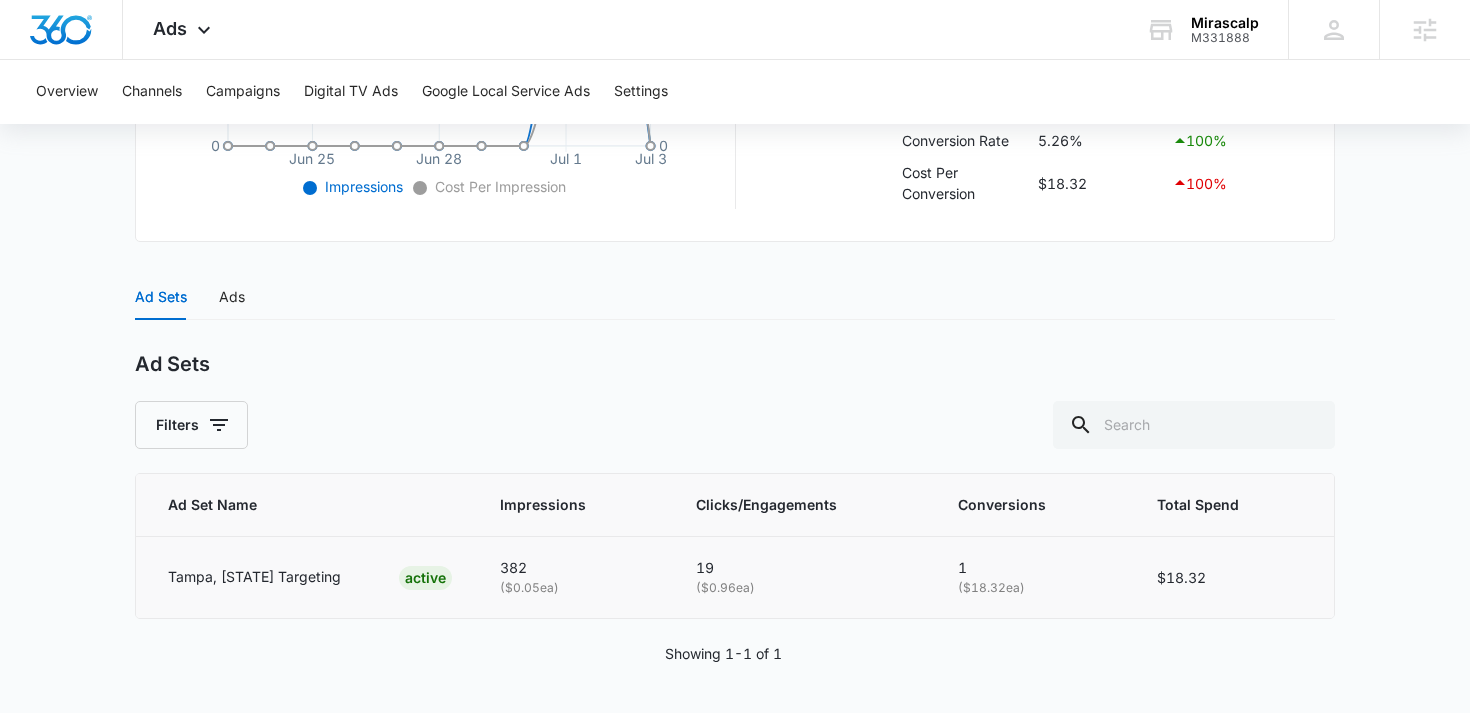 click on "1" at bounding box center (254, 577) 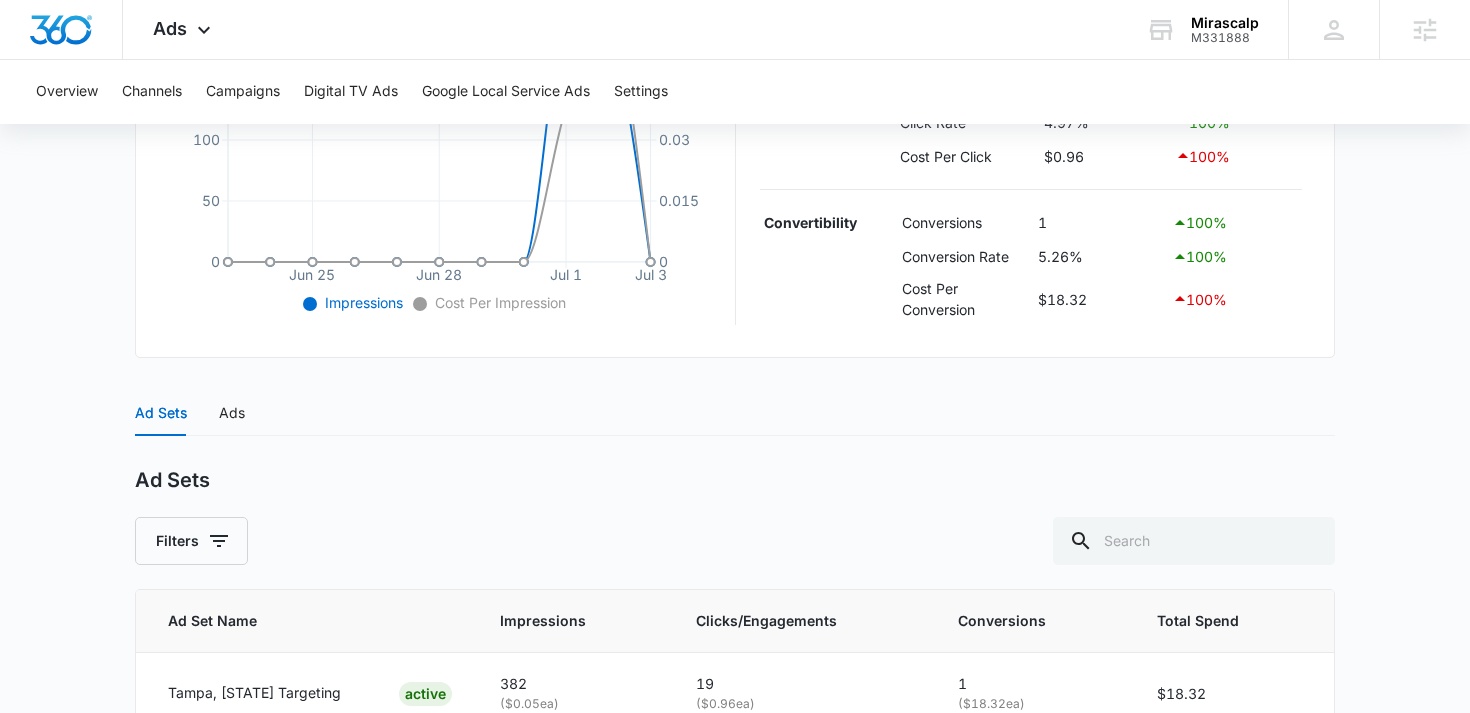 scroll, scrollTop: 582, scrollLeft: 0, axis: vertical 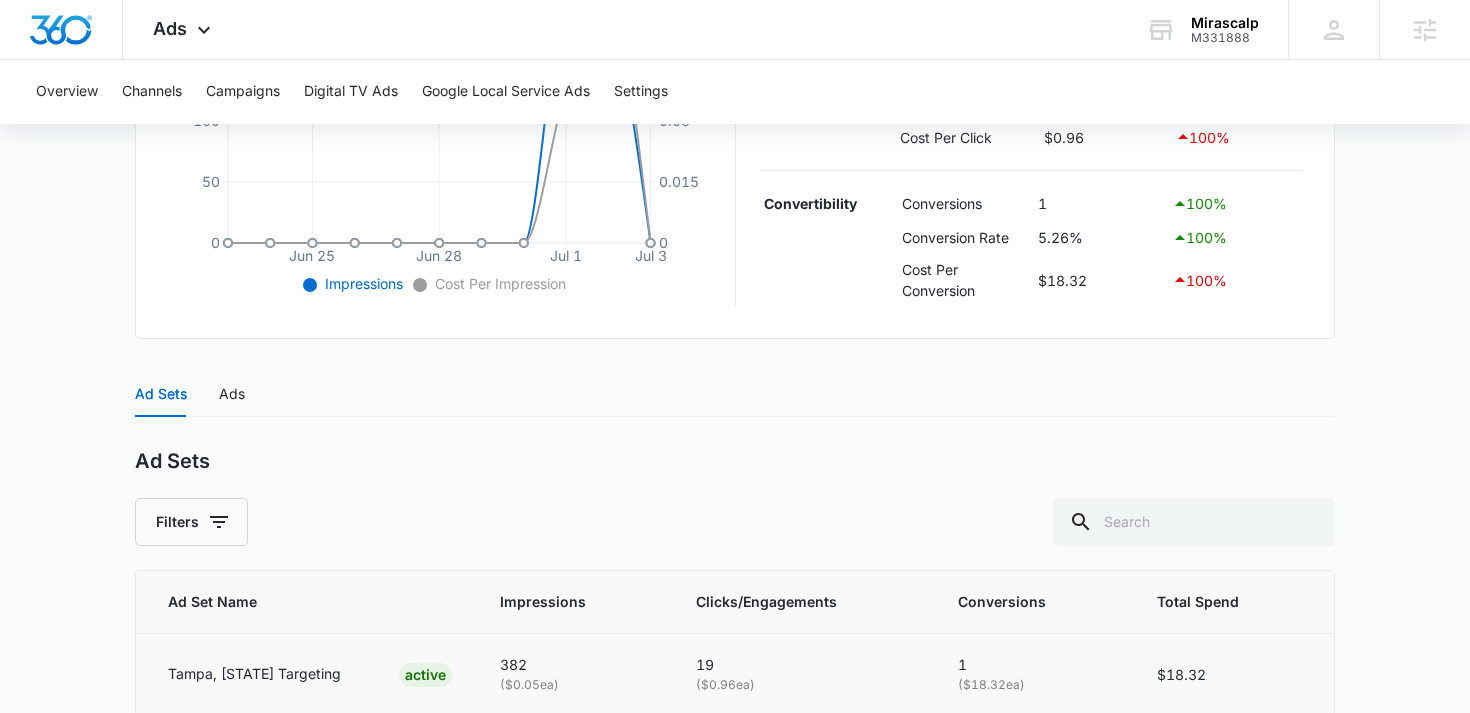 click on "1" at bounding box center [254, 674] 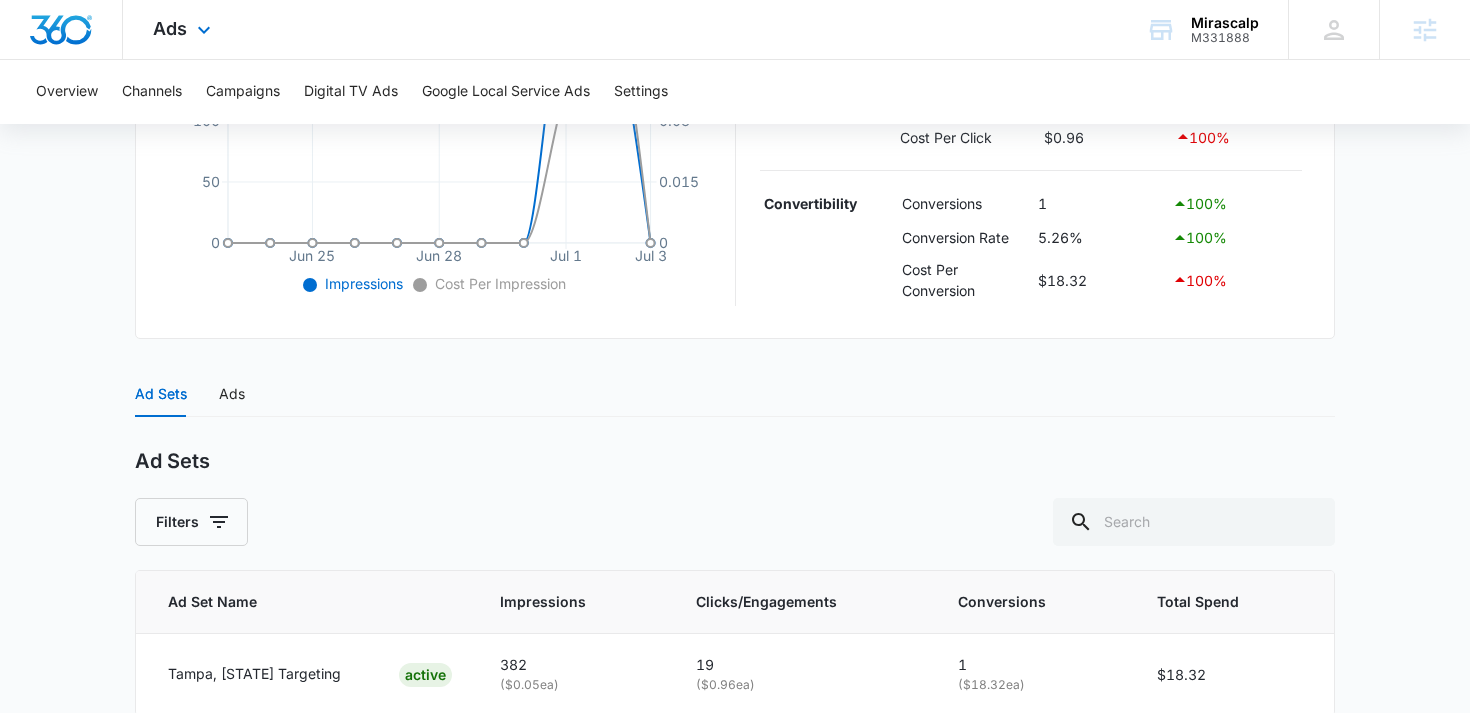 click on "Ads Apps Reputation Forms CRM Email Social POS Content Ads Intelligence Files Brand Settings" at bounding box center (184, 29) 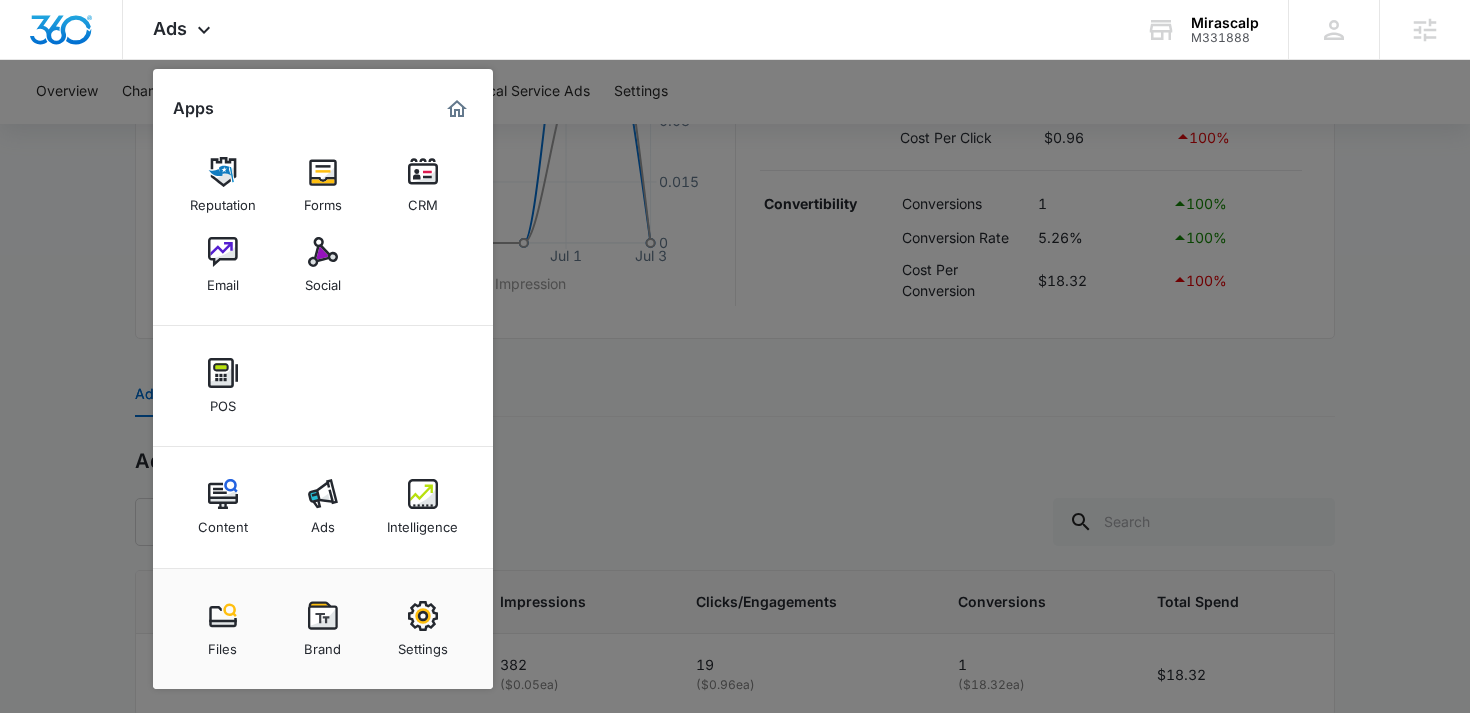 click at bounding box center (735, 356) 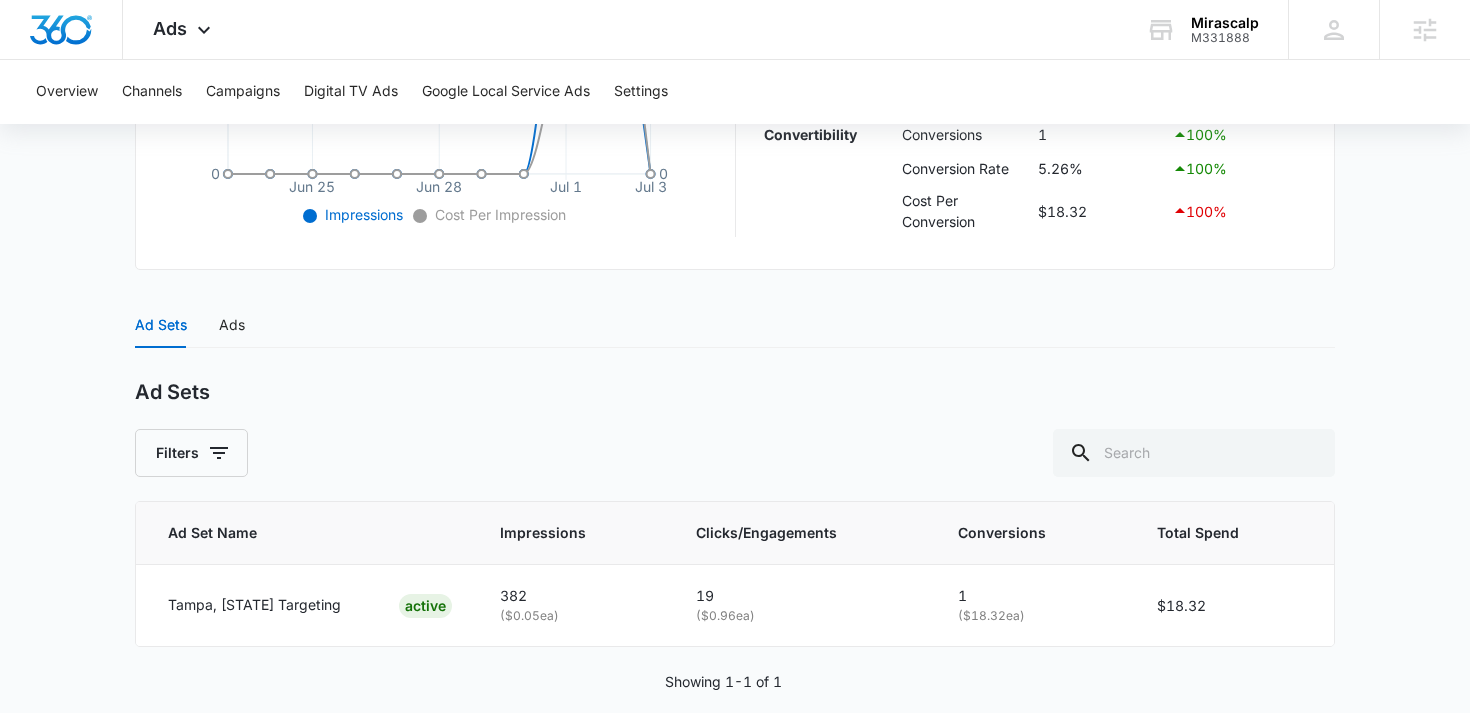 scroll, scrollTop: 679, scrollLeft: 0, axis: vertical 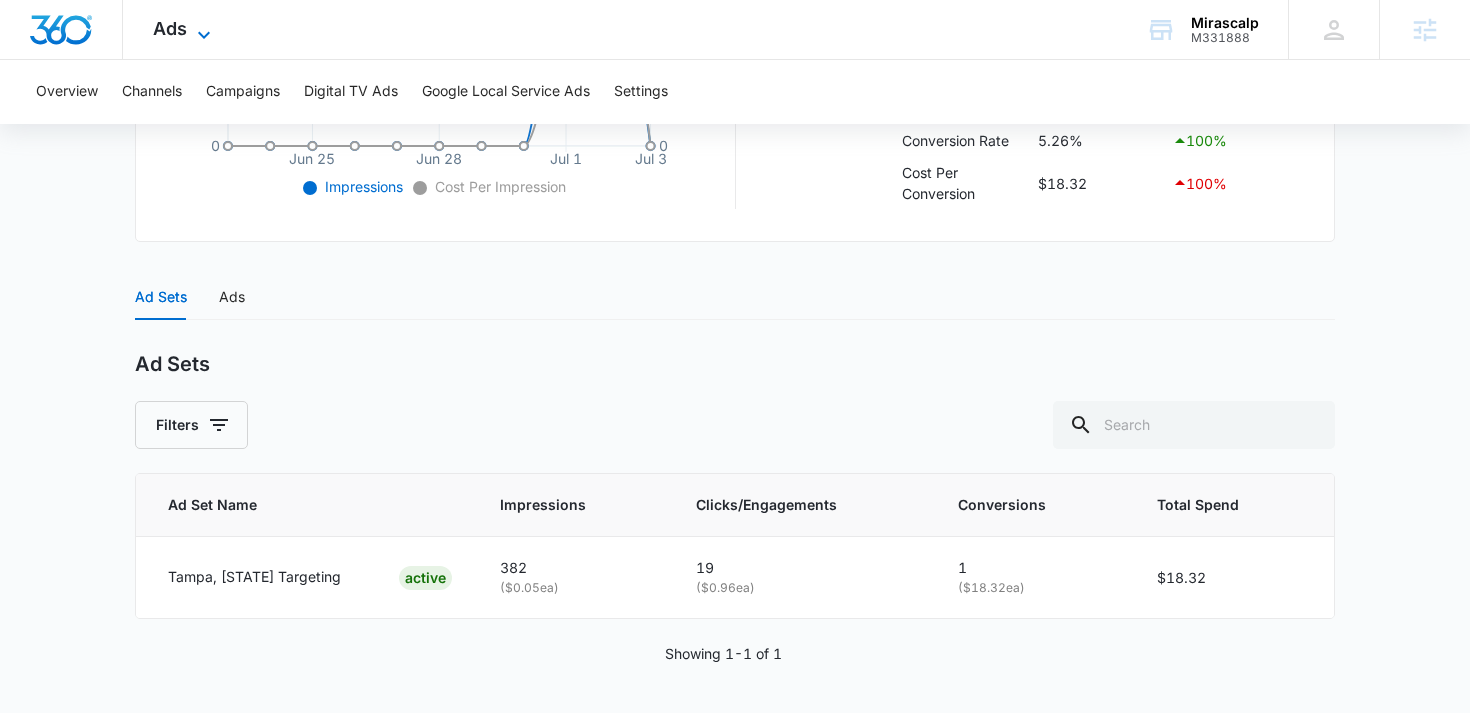 click at bounding box center [204, 35] 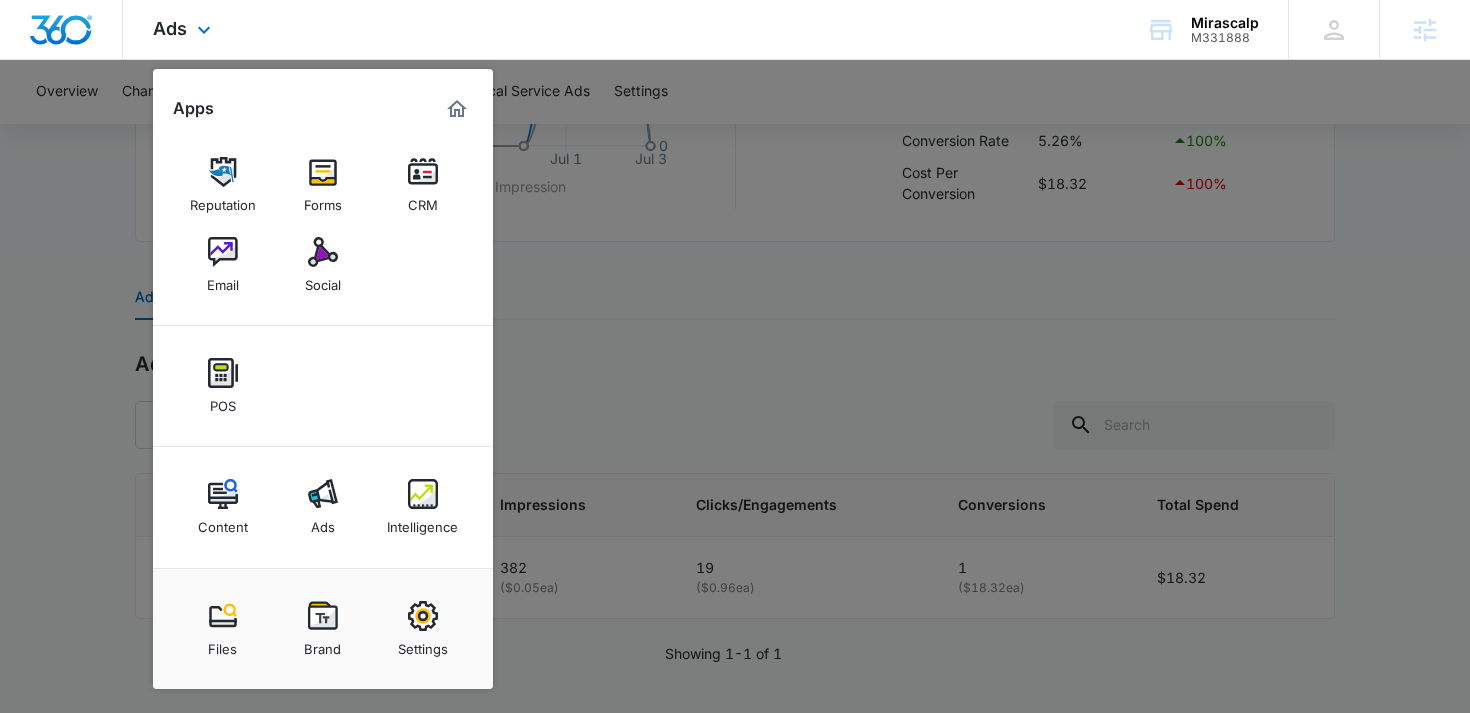 click on "Content Ads Intelligence" at bounding box center (323, 507) 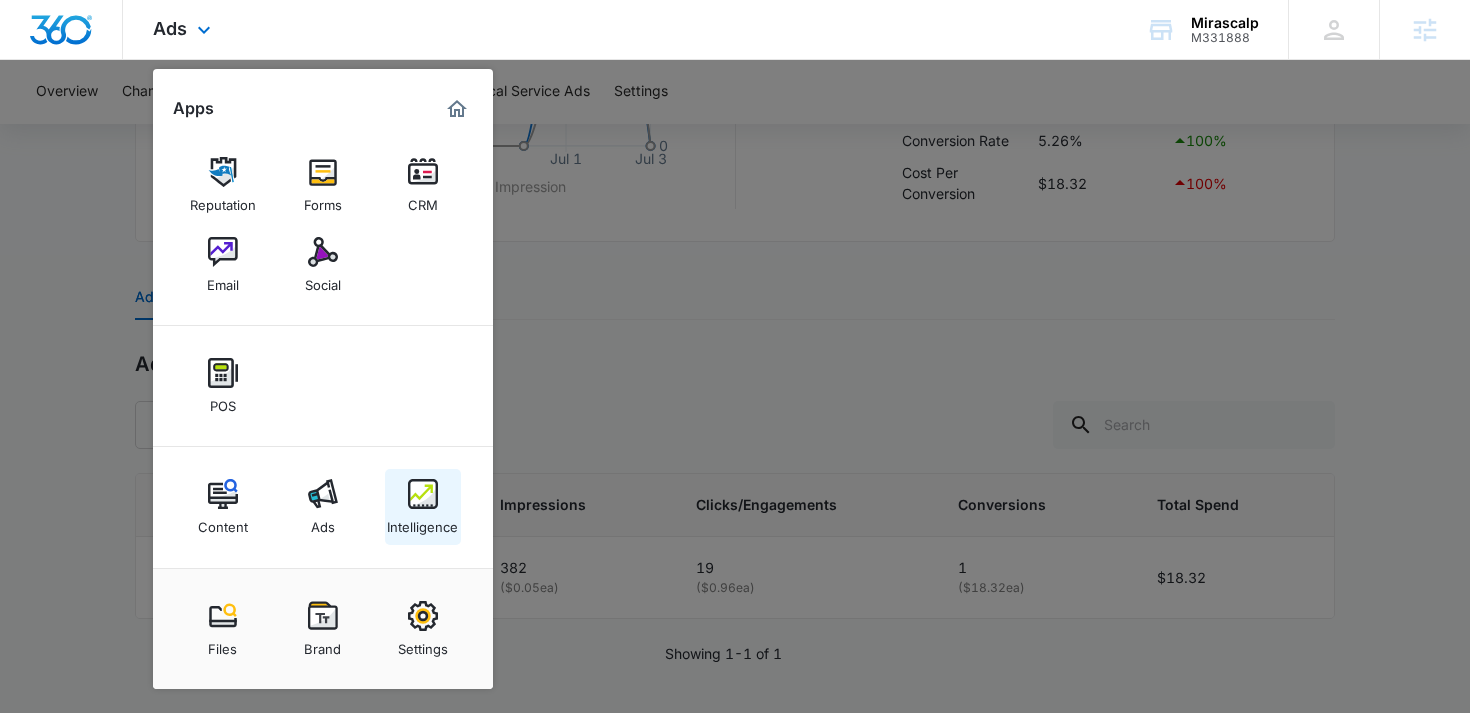 click at bounding box center (423, 494) 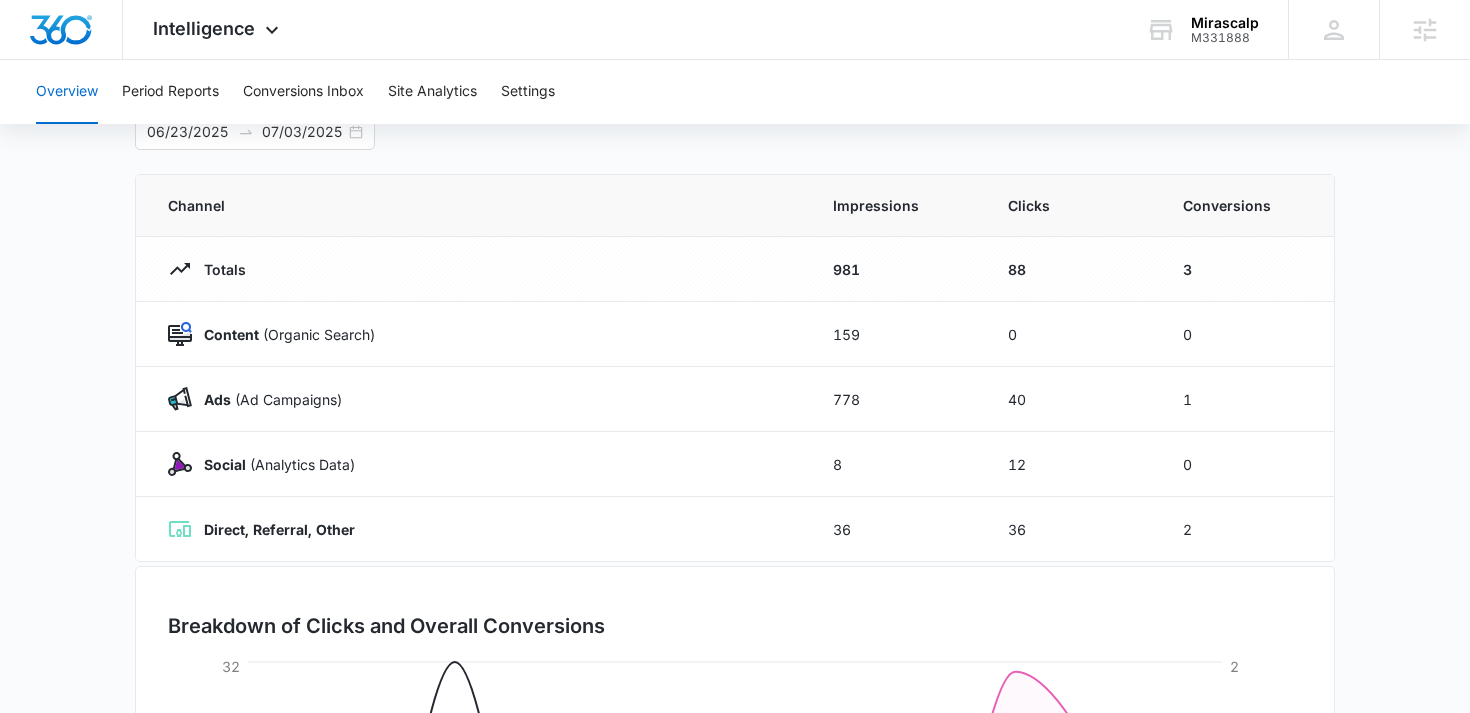 scroll, scrollTop: 168, scrollLeft: 0, axis: vertical 